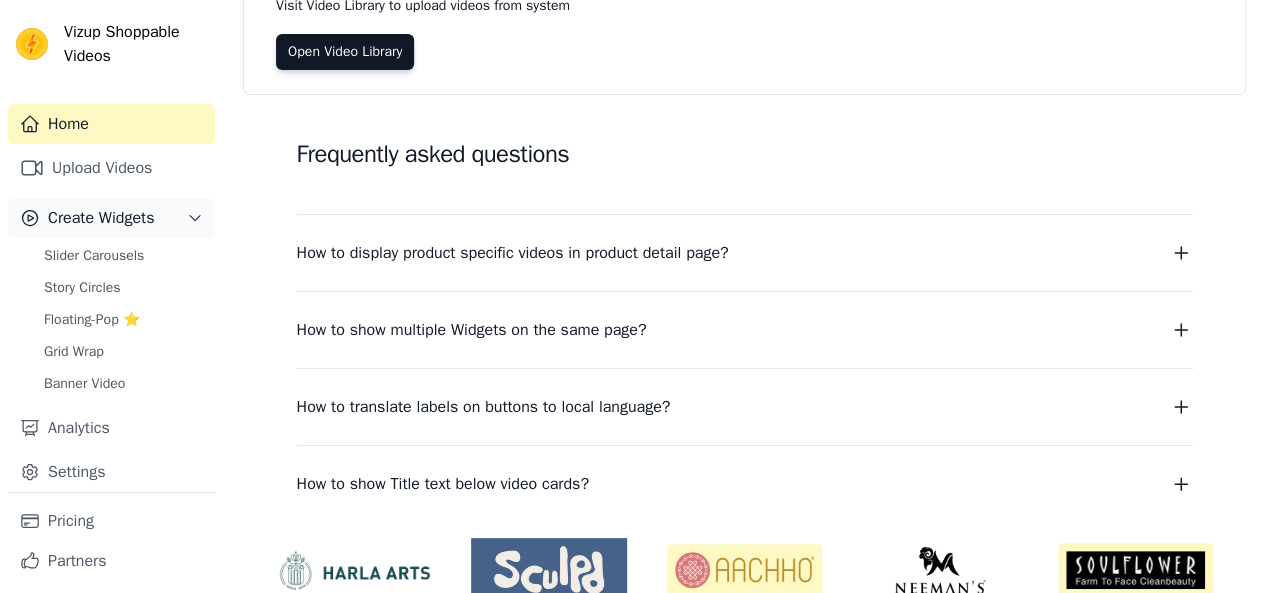 scroll, scrollTop: 266, scrollLeft: 0, axis: vertical 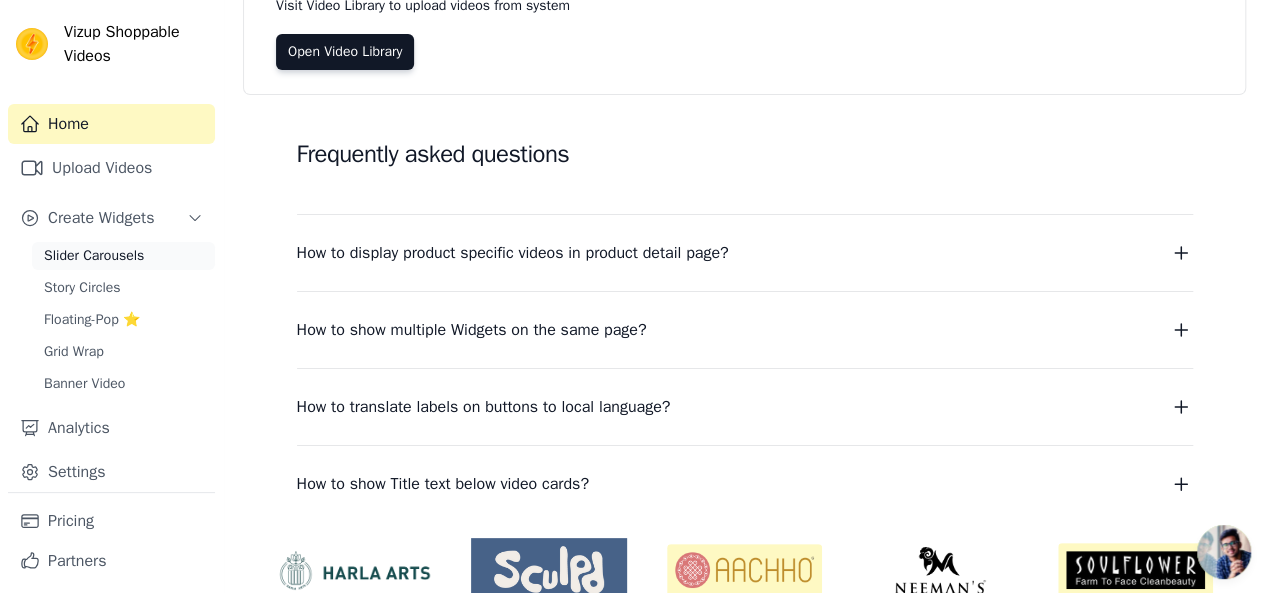 click on "Slider Carousels" at bounding box center [94, 256] 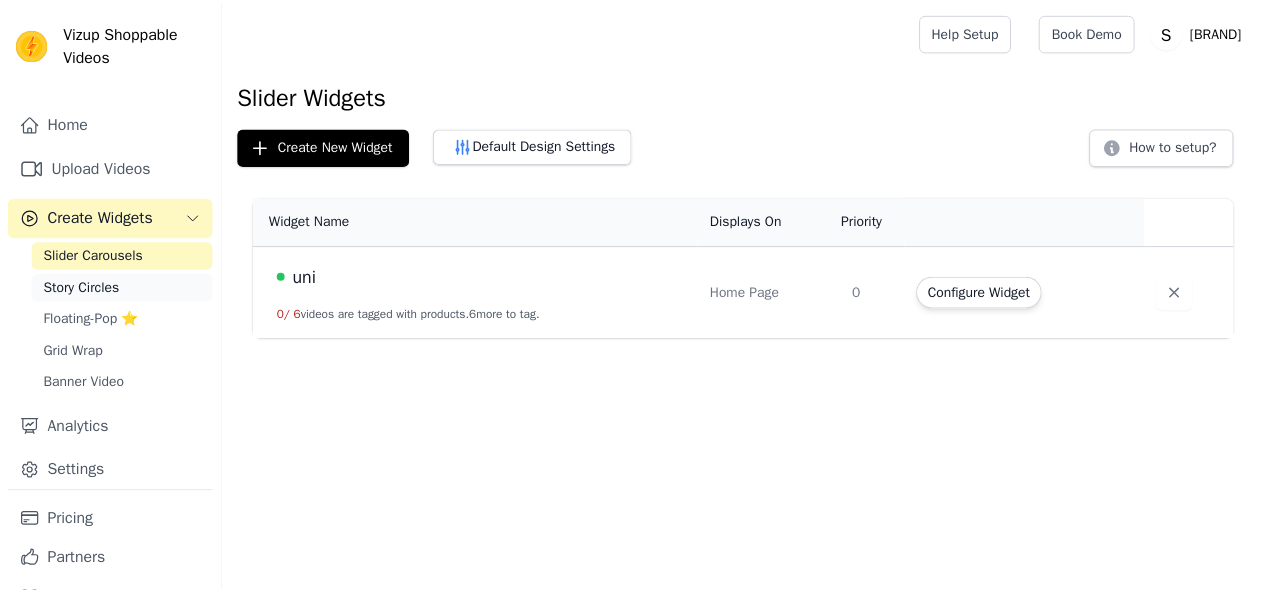 scroll, scrollTop: 0, scrollLeft: 0, axis: both 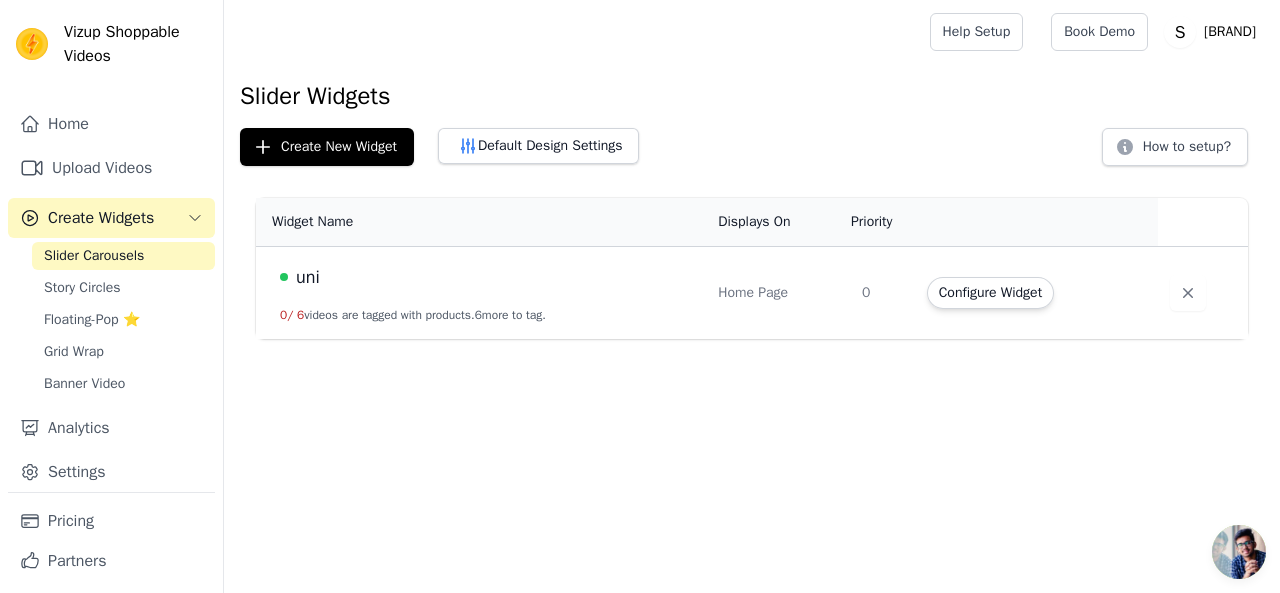 click on "uni [NUMBER] / [NUMBER] videos are tagged with products.
[NUMBER] more to tag." at bounding box center [481, 293] 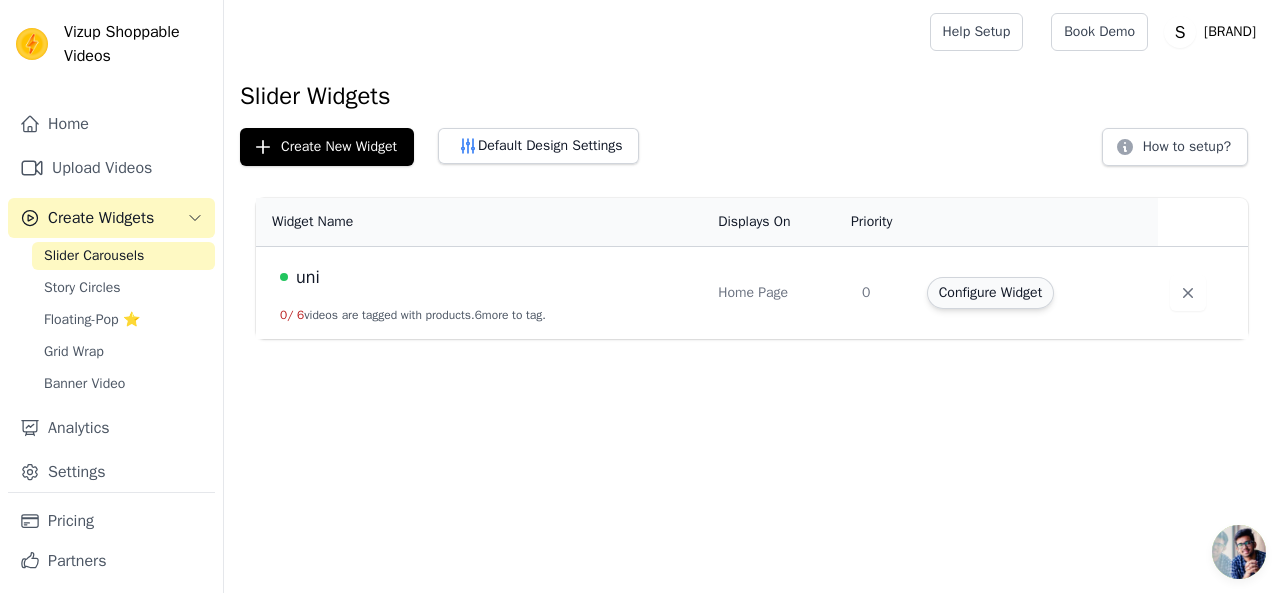 click on "Configure Widget" at bounding box center [990, 293] 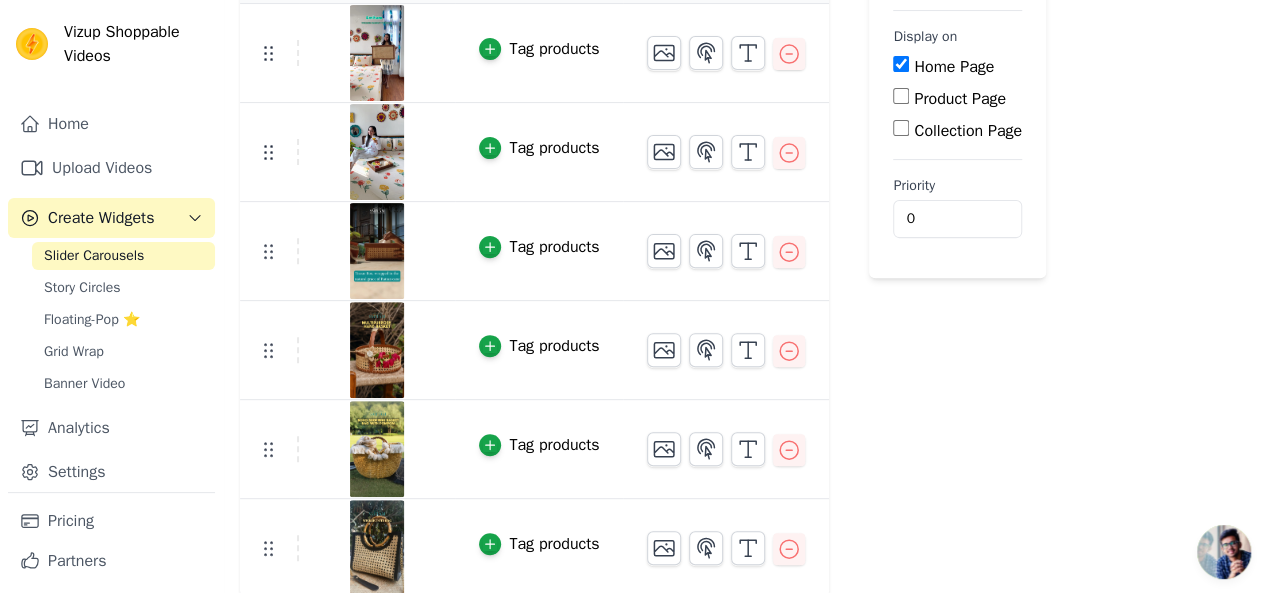 scroll, scrollTop: 0, scrollLeft: 0, axis: both 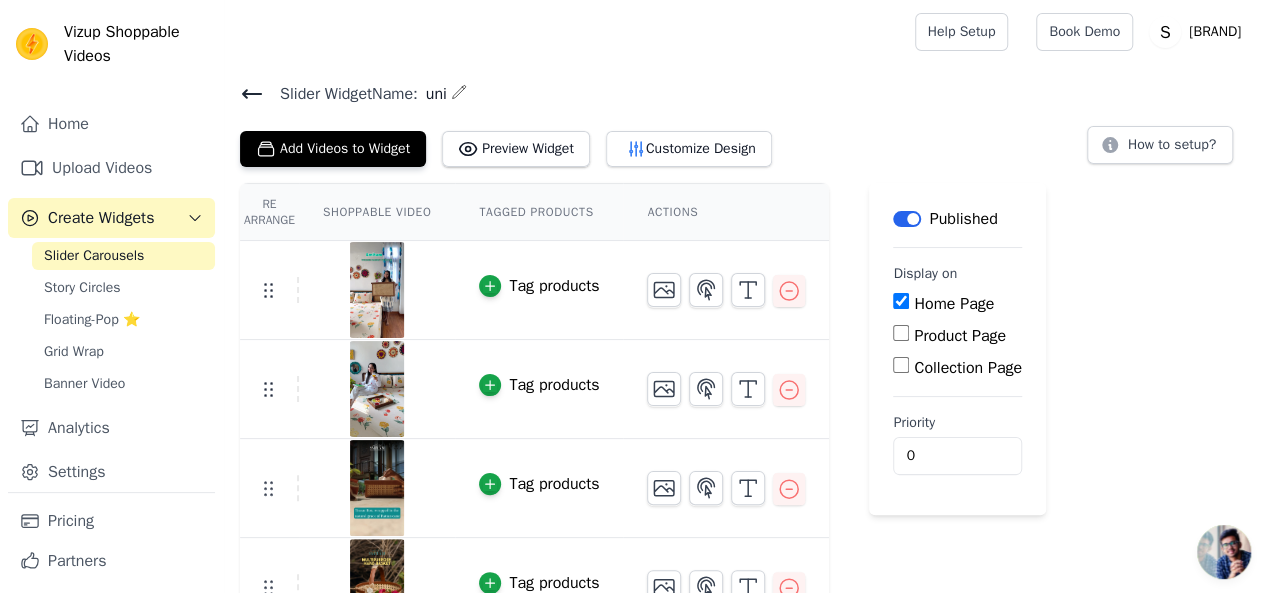 click on "Re Arrange   Shoppable Video   Tagged Products   Actions             Tag products                             Tag products                             Tag products                             Tag products                             Tag products                             Tag products                       Save Videos In This New Order   Save   Dismiss     Label     Published     Display on     Home Page     Product Page       Collection Page       Priority   0" at bounding box center (744, 509) 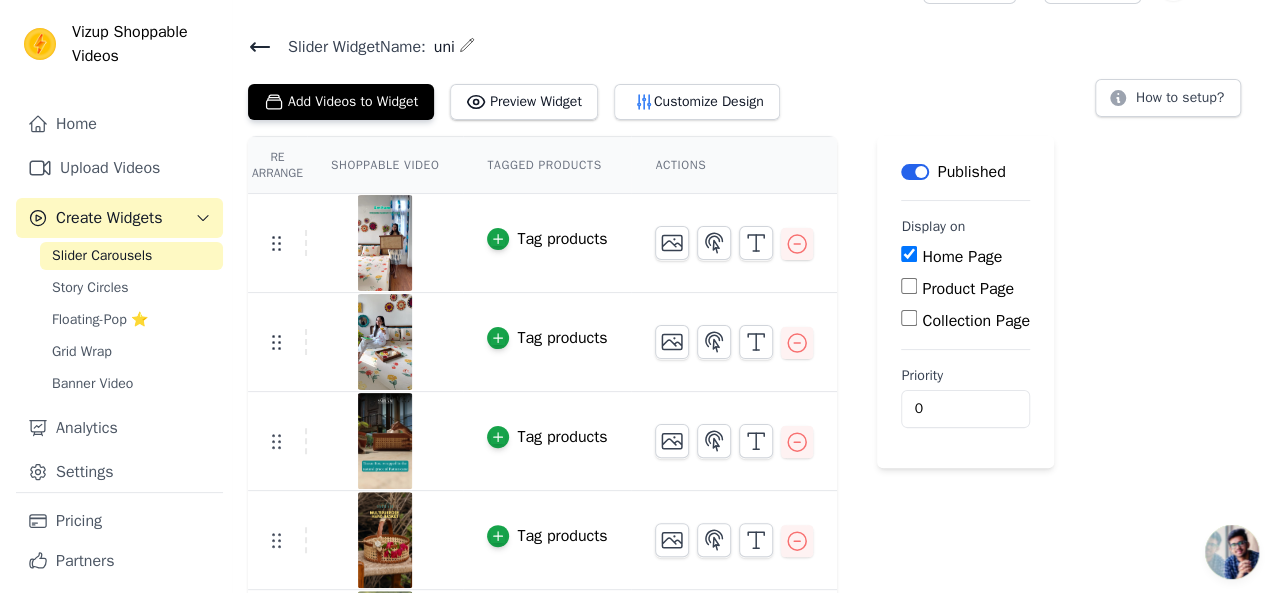 scroll, scrollTop: 0, scrollLeft: 0, axis: both 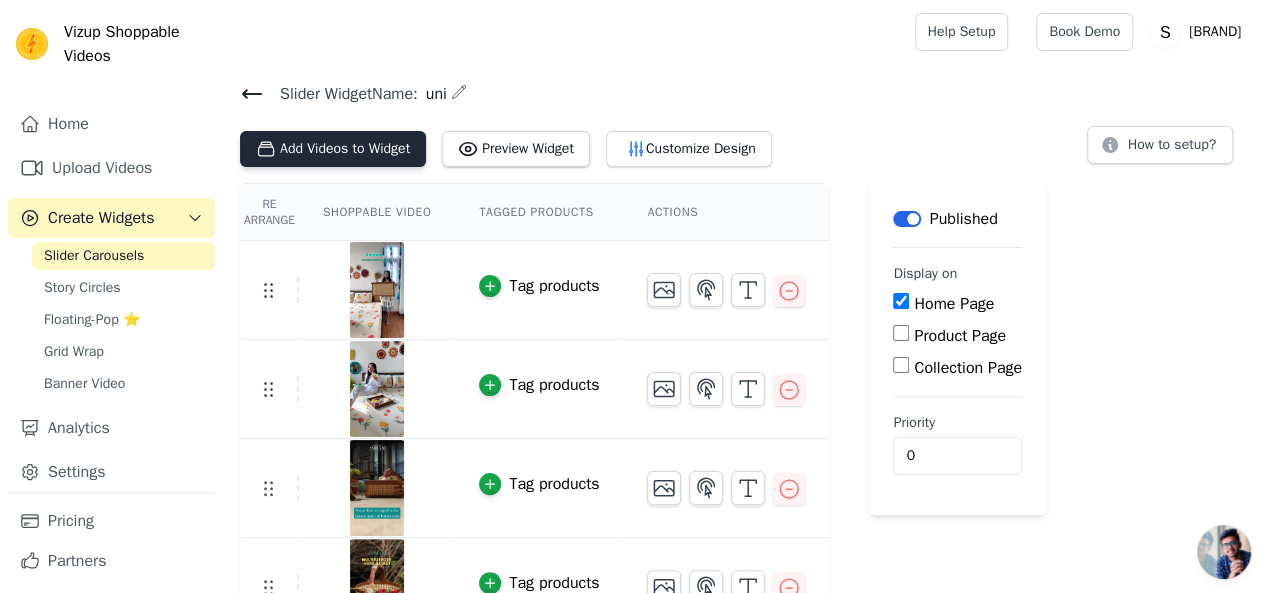 click on "Add Videos to Widget" at bounding box center [333, 149] 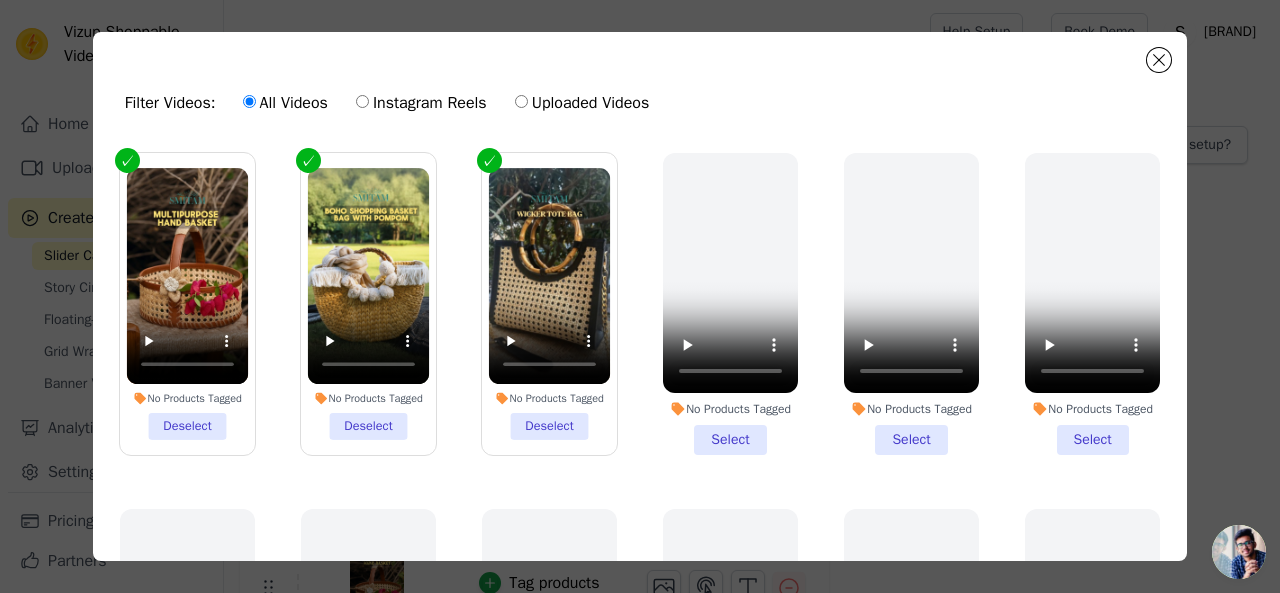 click on "Instagram Reels" at bounding box center (362, 101) 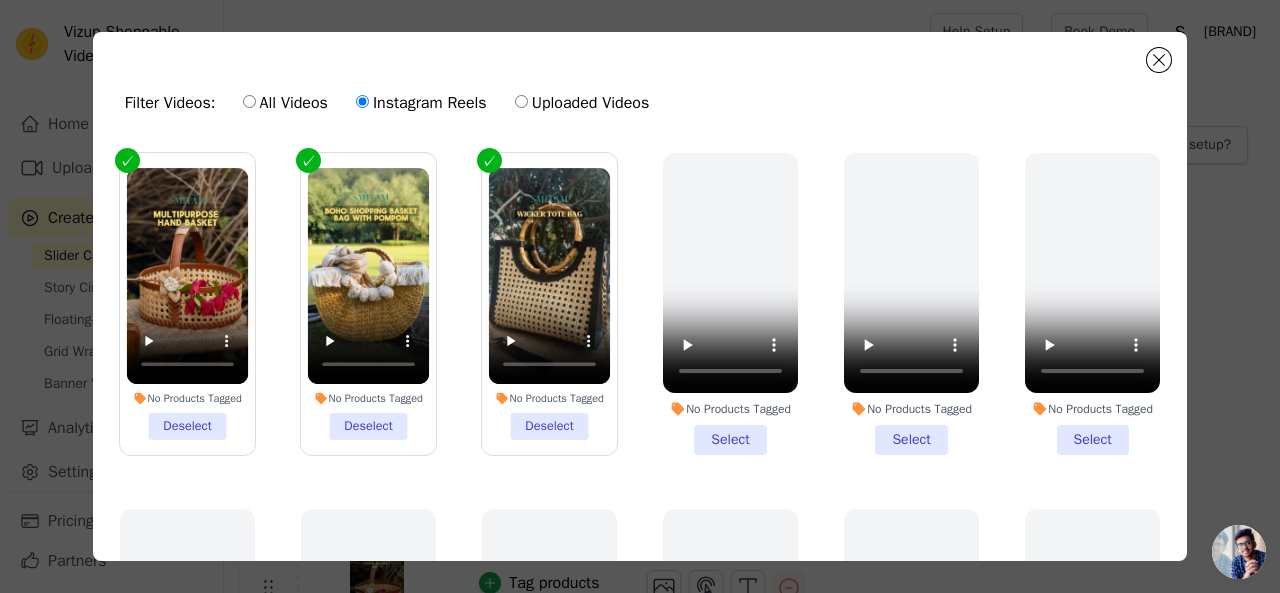 click on "Instagram Reels" at bounding box center [421, 103] 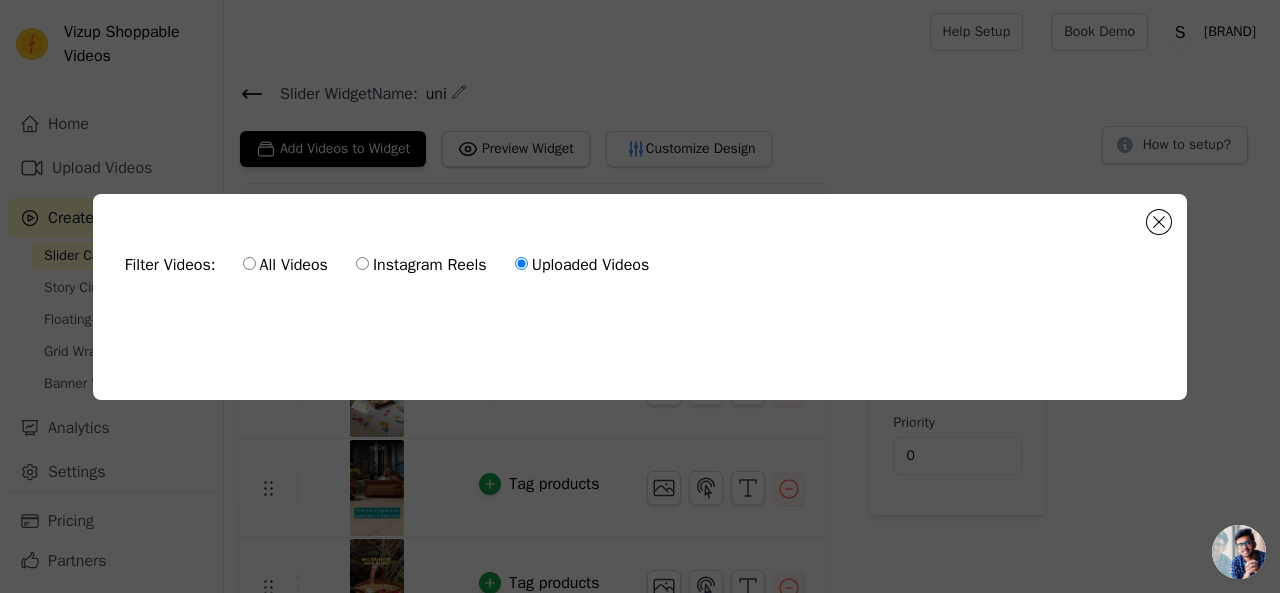click on "All Videos" at bounding box center (249, 263) 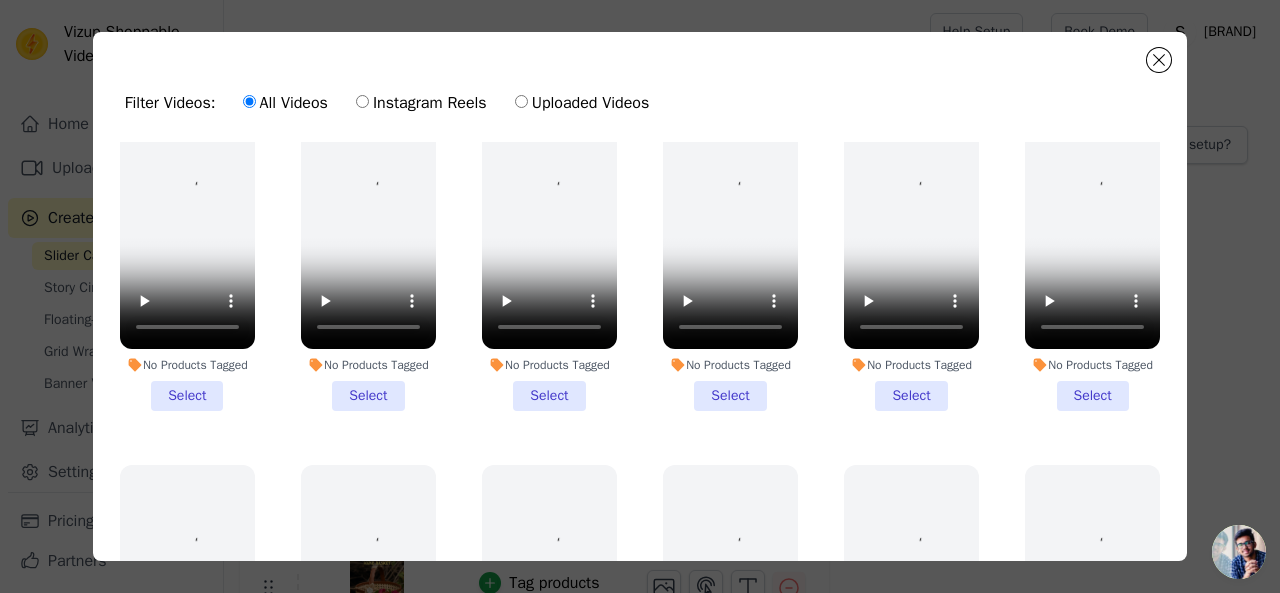 scroll, scrollTop: 0, scrollLeft: 0, axis: both 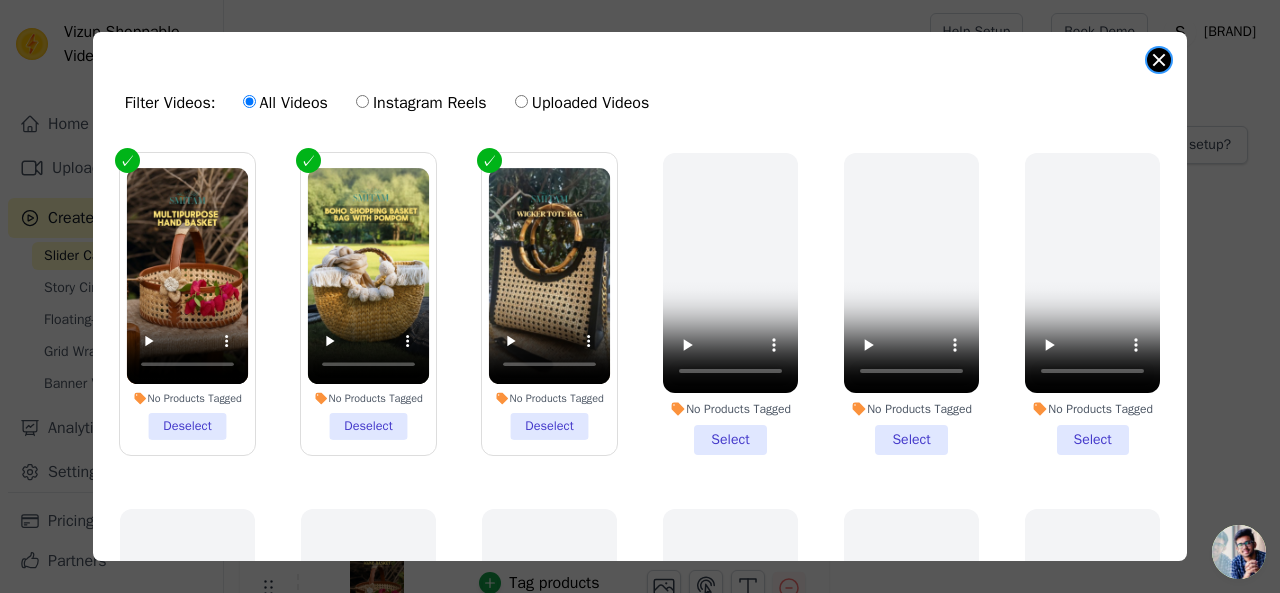 click at bounding box center (1159, 60) 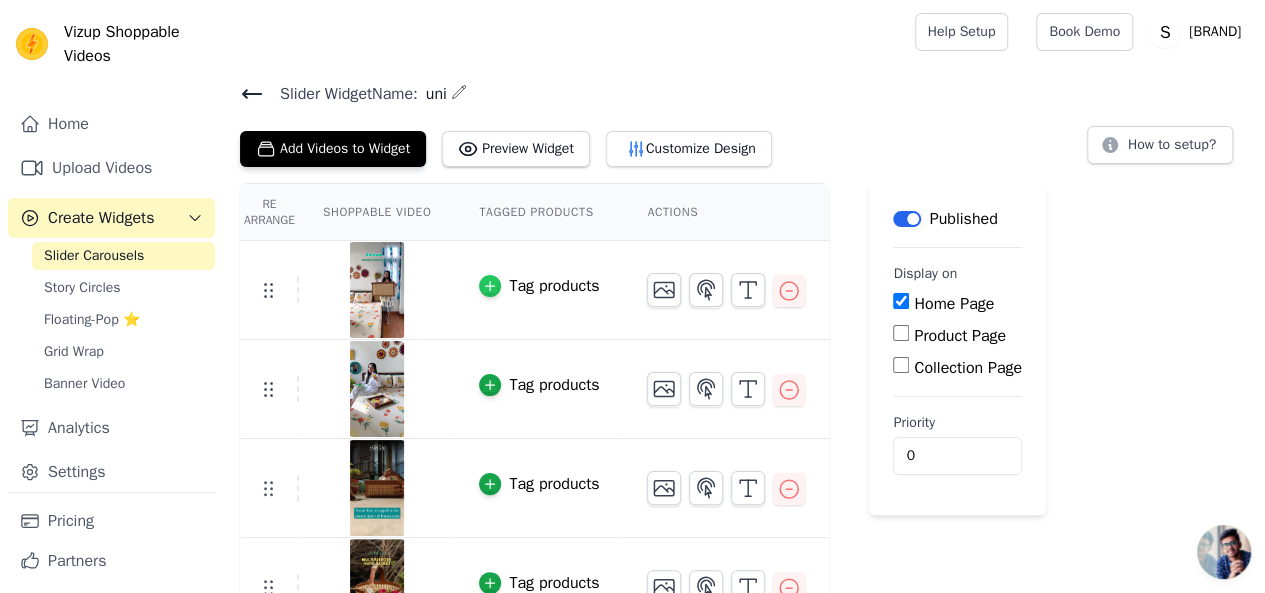 click 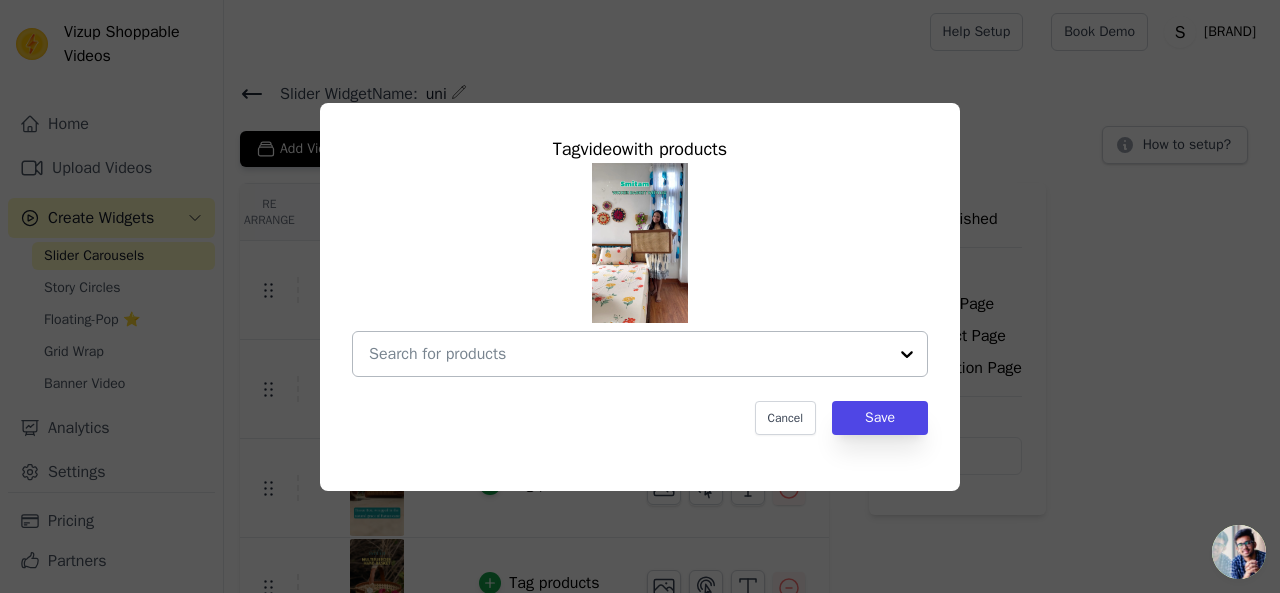 click at bounding box center (628, 354) 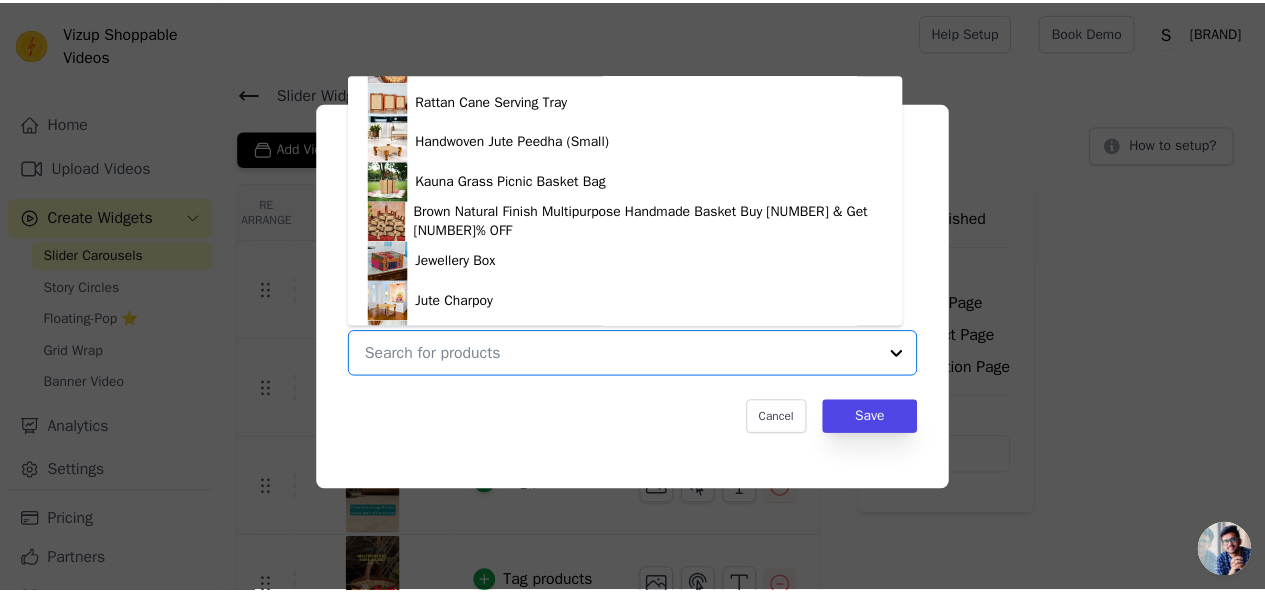 scroll, scrollTop: 268, scrollLeft: 0, axis: vertical 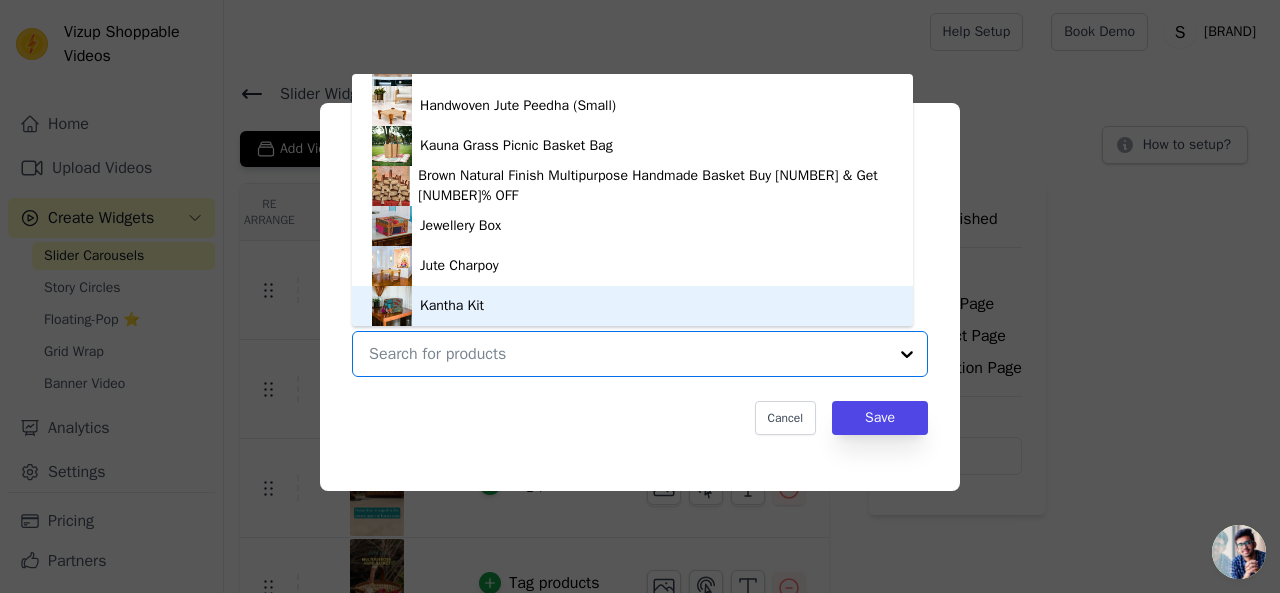 click on "Cancel   Save" at bounding box center [640, 418] 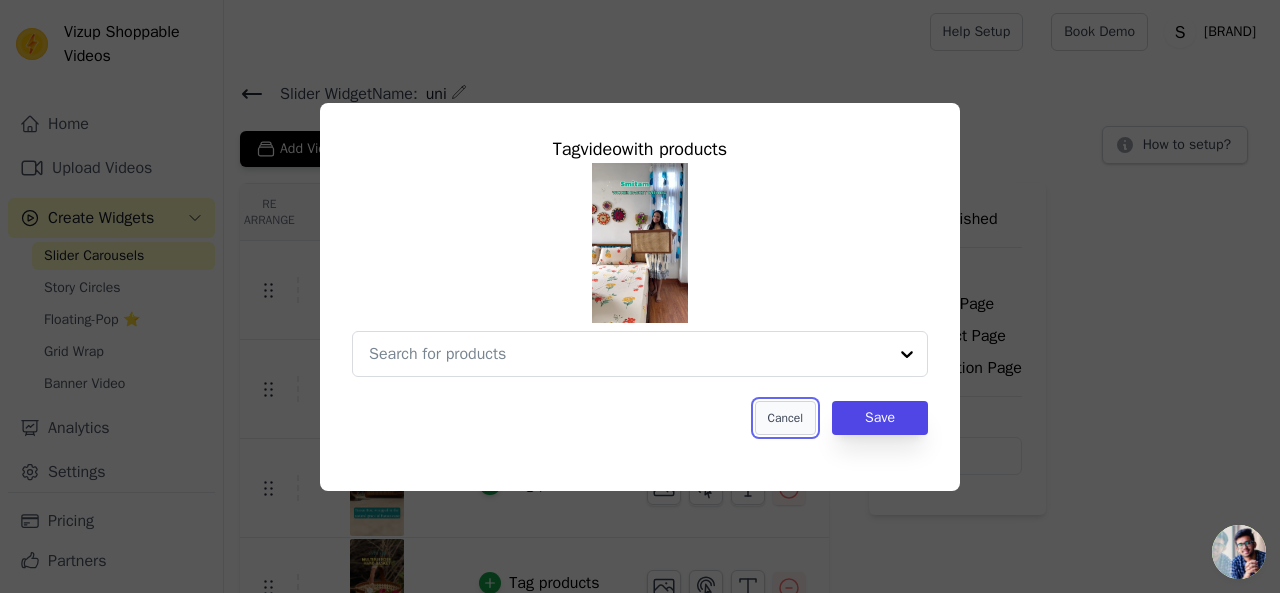 click on "Cancel" at bounding box center (785, 418) 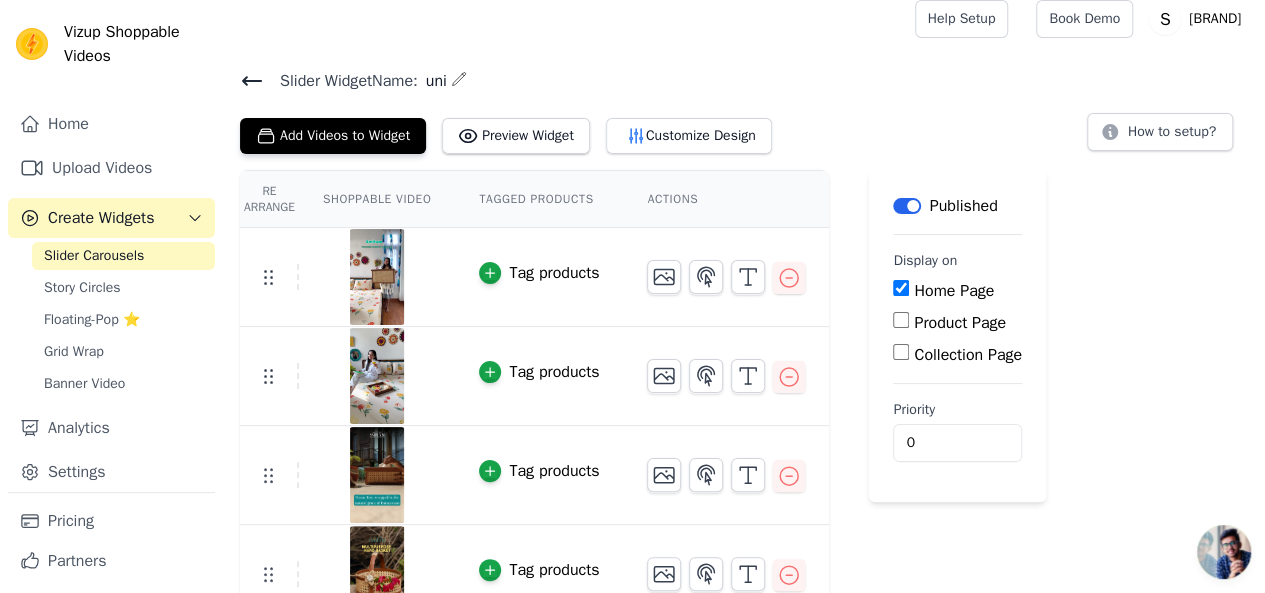 scroll, scrollTop: 0, scrollLeft: 0, axis: both 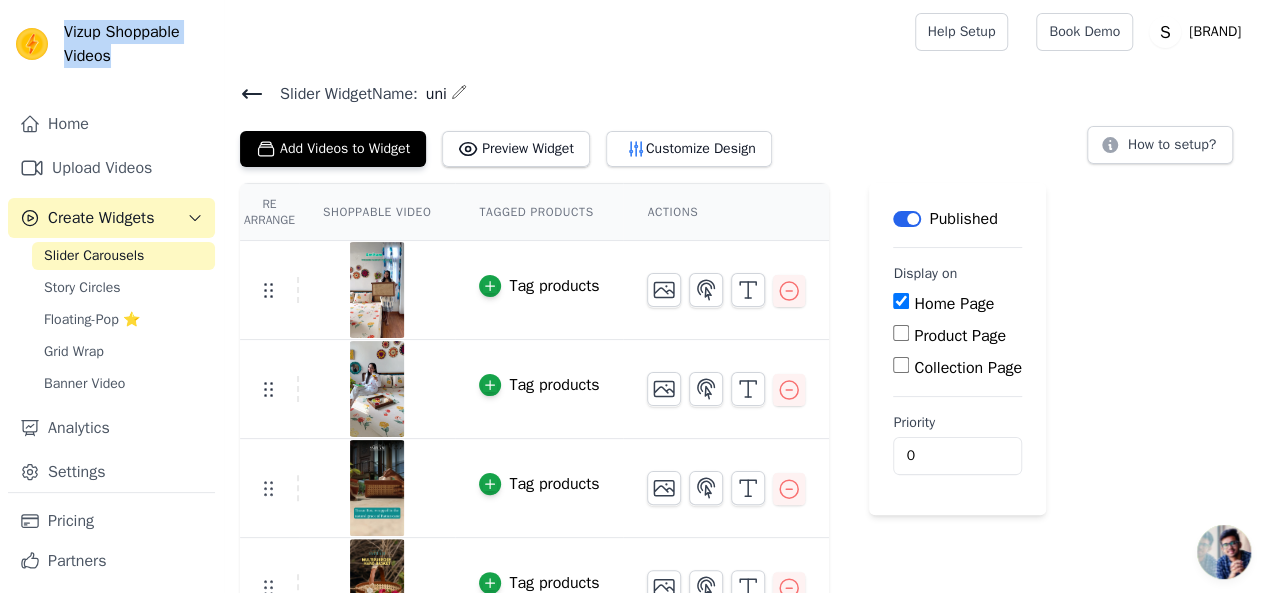 drag, startPoint x: 126, startPoint y: 61, endPoint x: 62, endPoint y: 29, distance: 71.55418 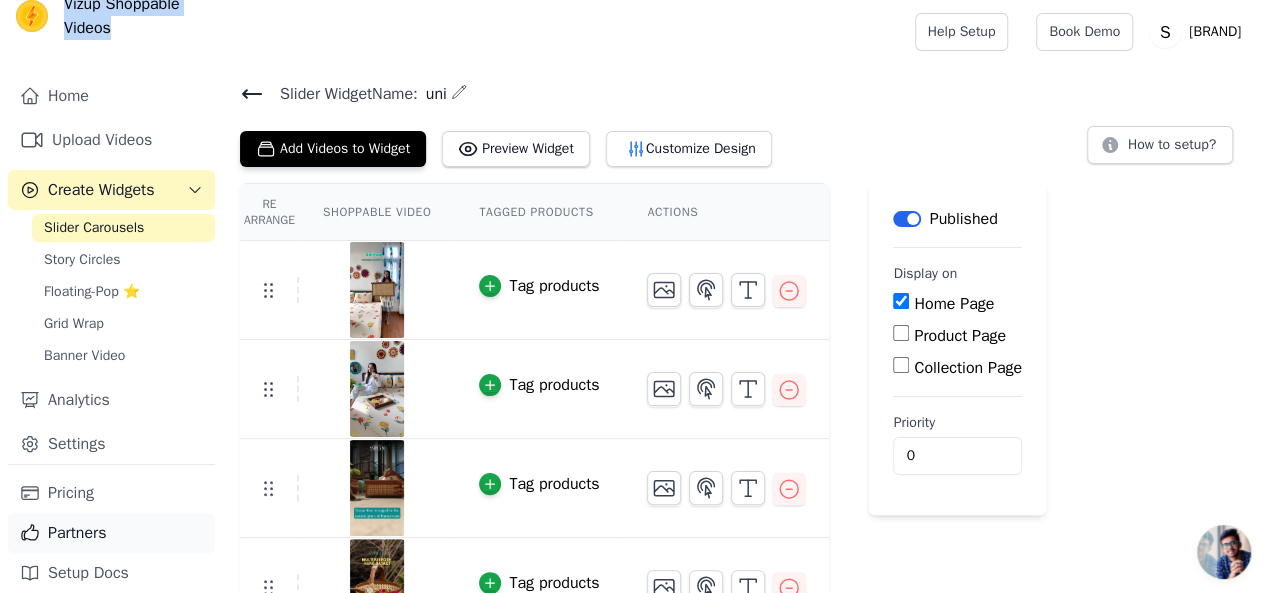 scroll, scrollTop: 43, scrollLeft: 0, axis: vertical 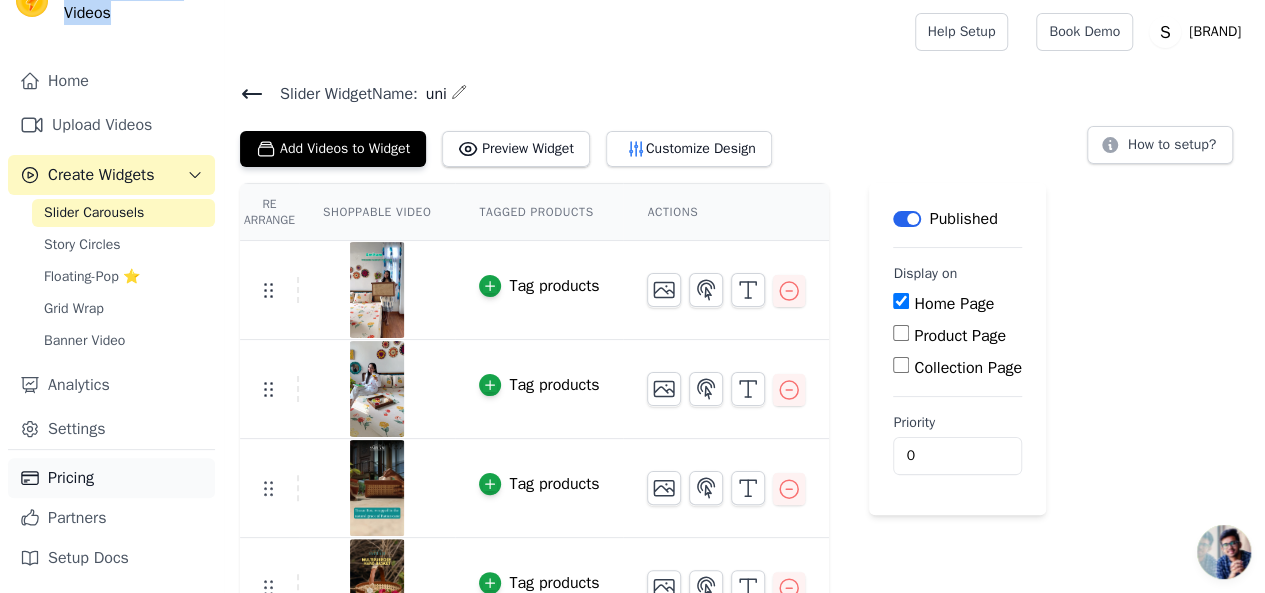 click on "Pricing" at bounding box center (111, 478) 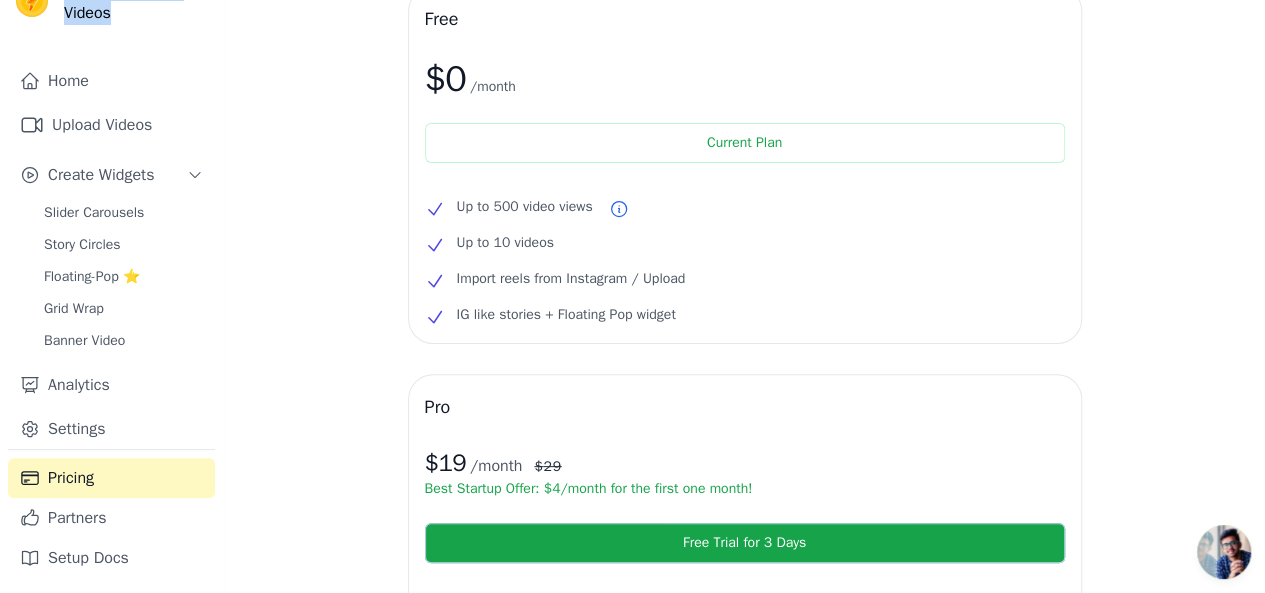 scroll, scrollTop: 133, scrollLeft: 0, axis: vertical 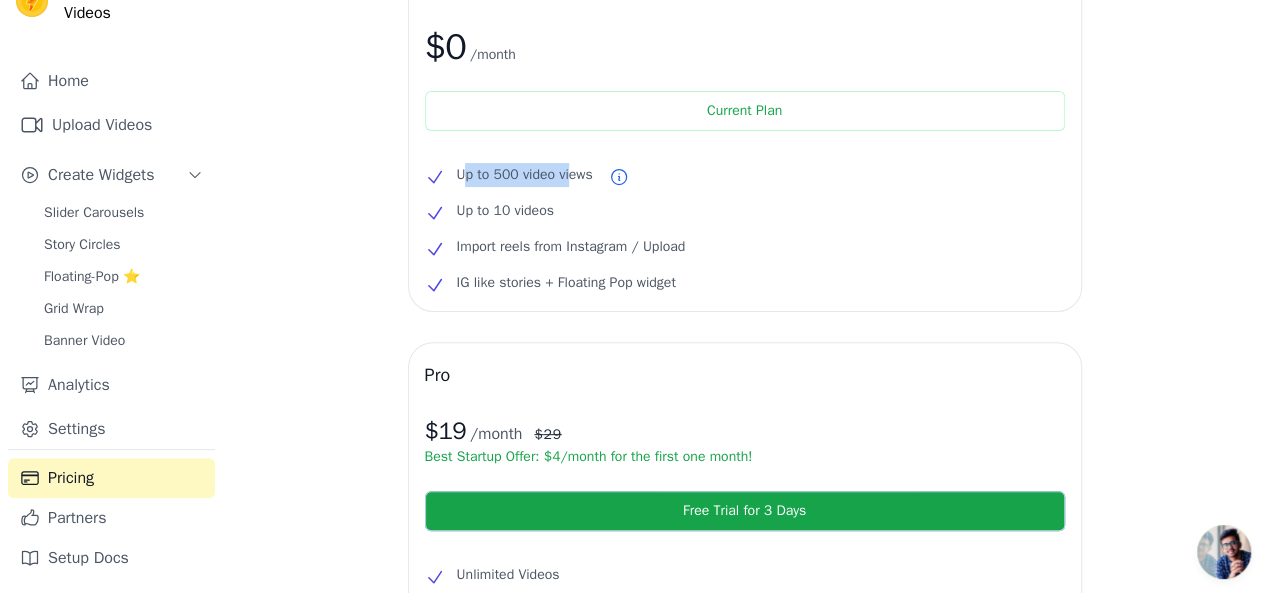 drag, startPoint x: 467, startPoint y: 170, endPoint x: 568, endPoint y: 186, distance: 102.259476 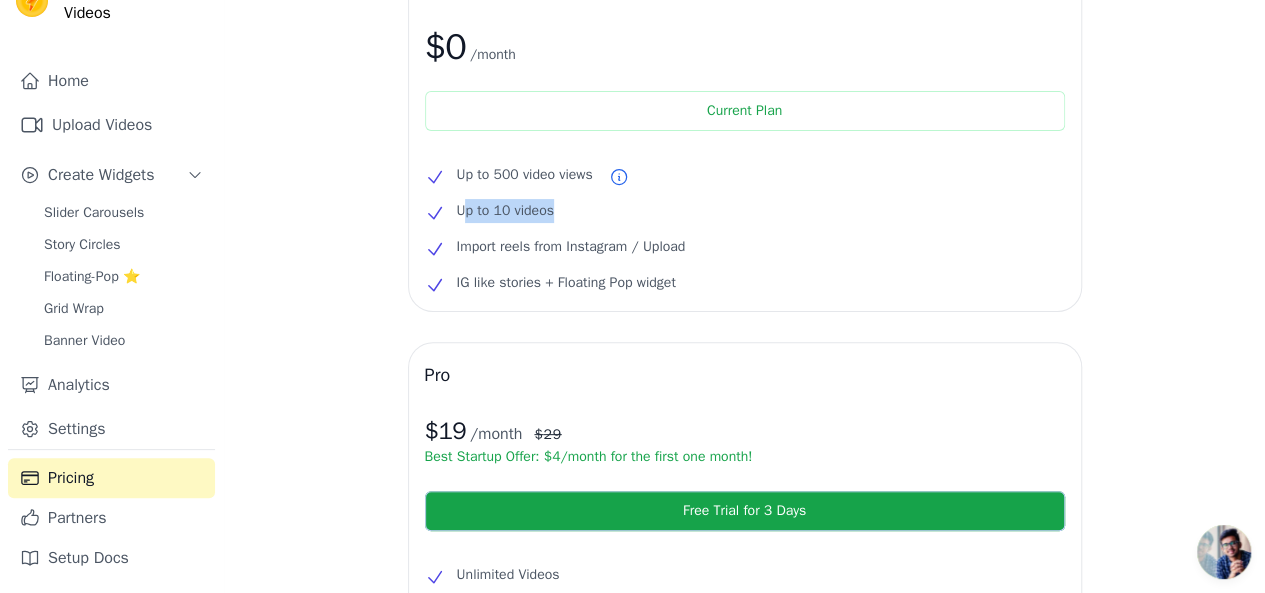 drag, startPoint x: 461, startPoint y: 209, endPoint x: 586, endPoint y: 211, distance: 125.016 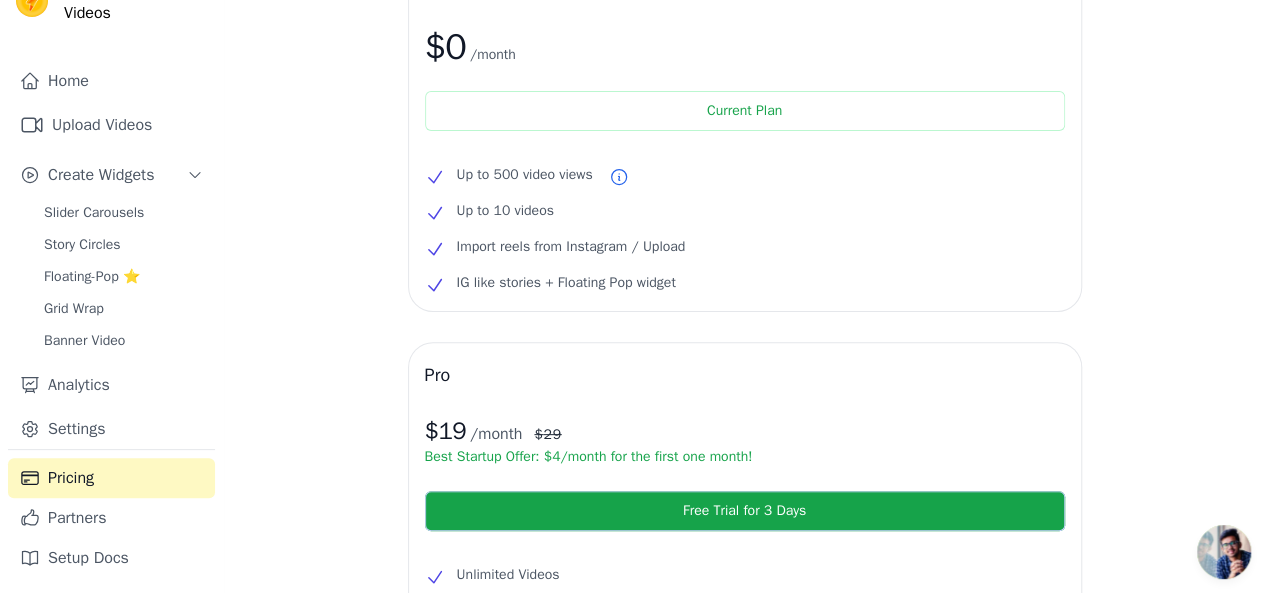 click on "Import reels from Instagram / Upload" at bounding box center [571, 247] 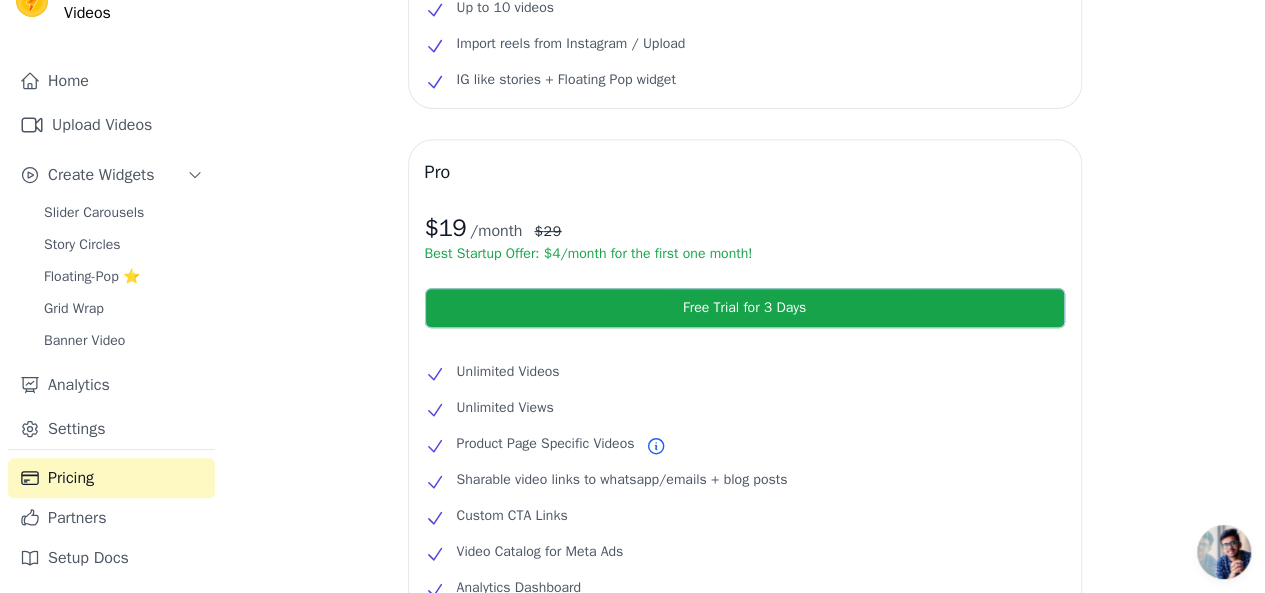 scroll, scrollTop: 470, scrollLeft: 0, axis: vertical 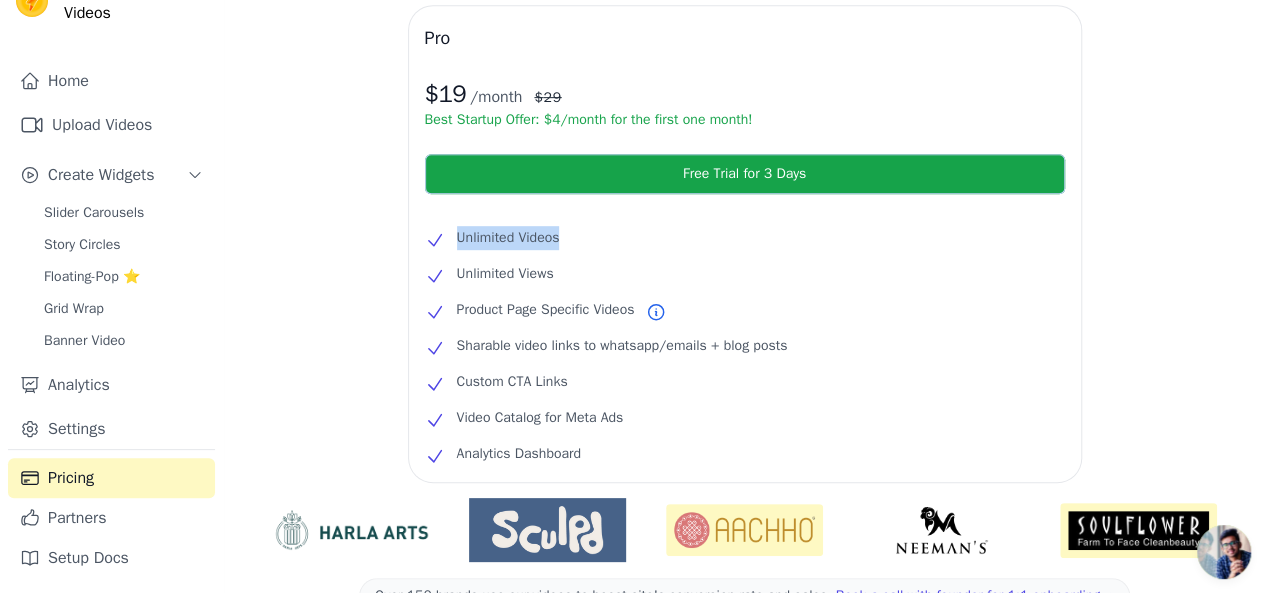 drag, startPoint x: 458, startPoint y: 245, endPoint x: 646, endPoint y: 259, distance: 188.52055 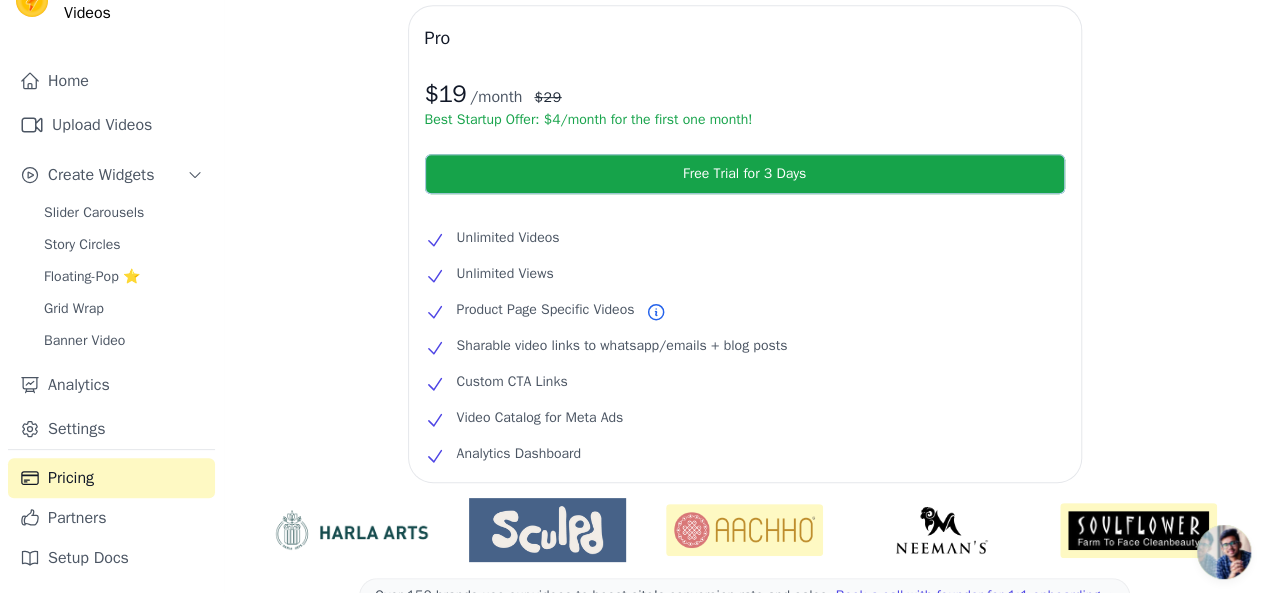 drag, startPoint x: 474, startPoint y: 312, endPoint x: 625, endPoint y: 344, distance: 154.35349 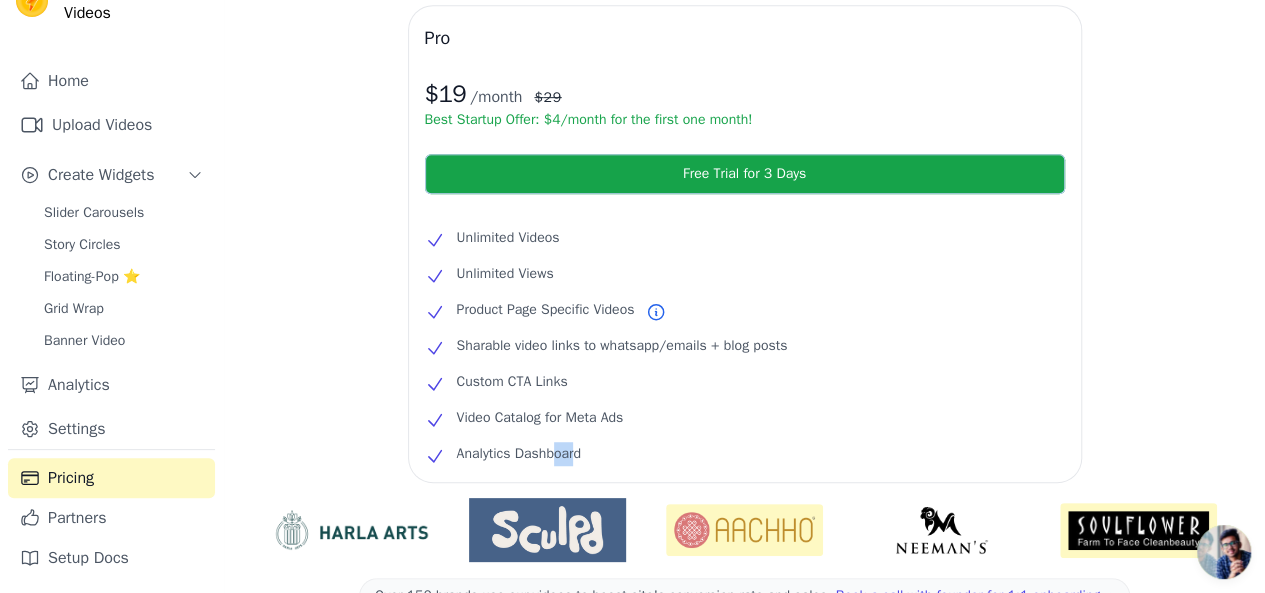 drag, startPoint x: 555, startPoint y: 461, endPoint x: 725, endPoint y: 462, distance: 170.00294 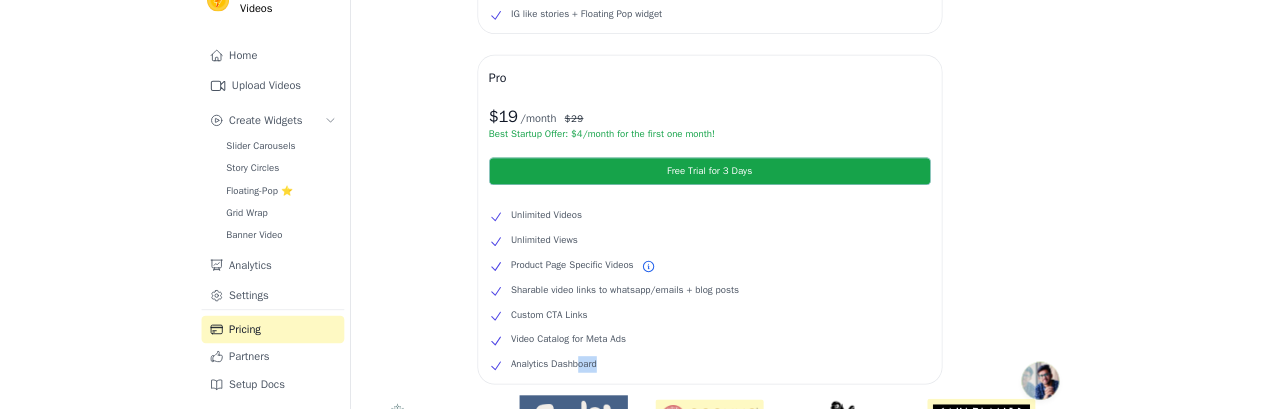 scroll, scrollTop: 0, scrollLeft: 0, axis: both 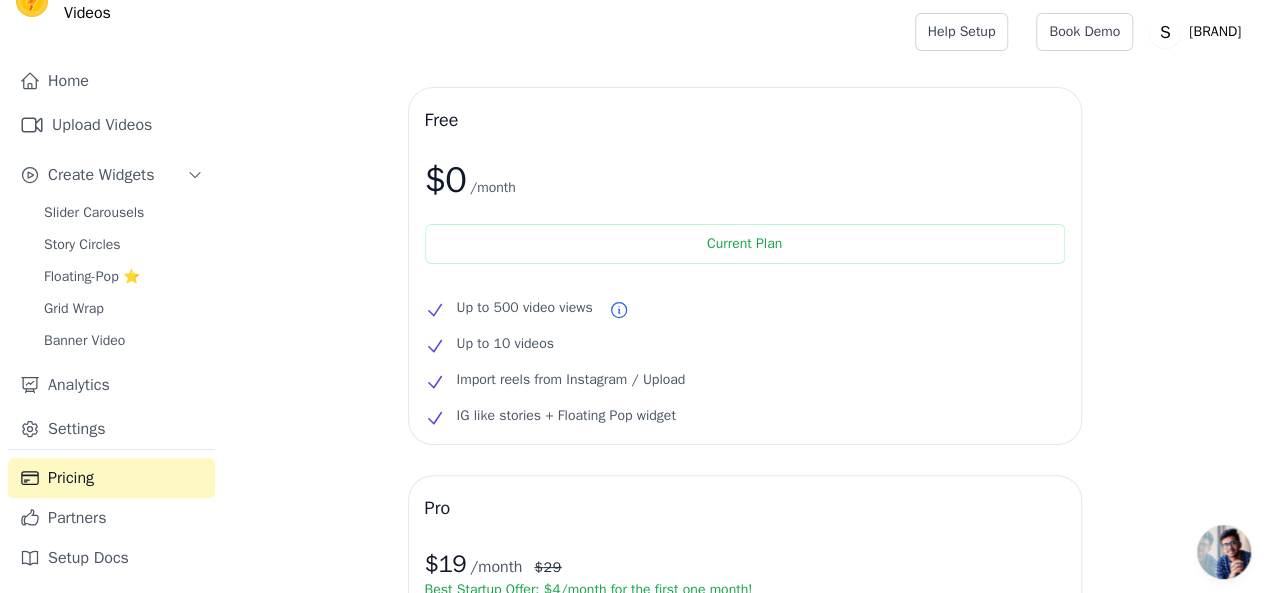 click 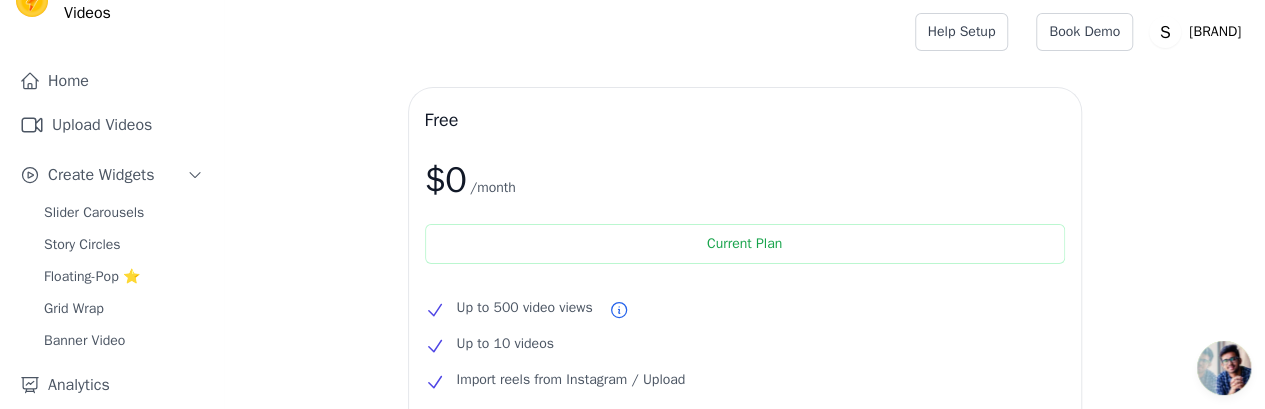 click 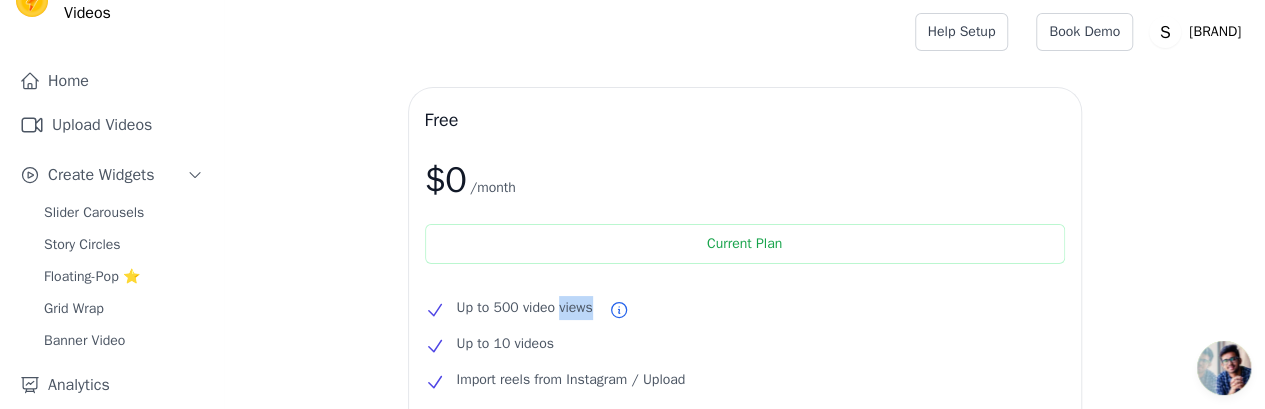 click on "Up to 500 video views" at bounding box center (525, 308) 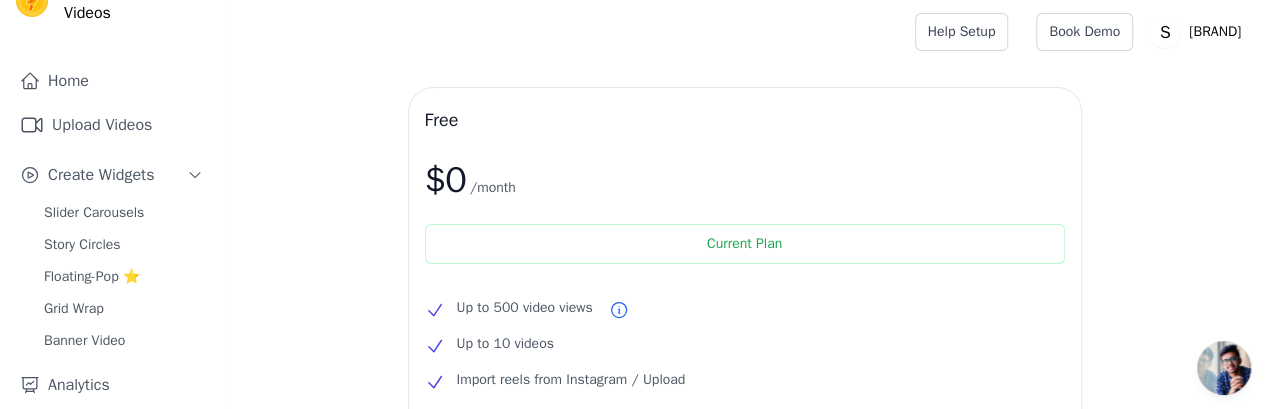 click on "Up to 500 video views" at bounding box center [525, 308] 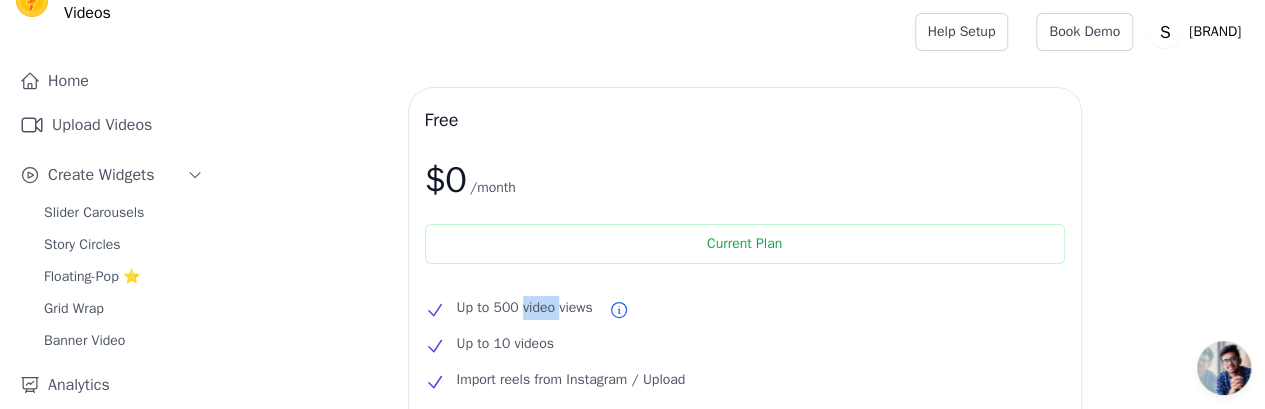 click on "Up to 500 video views" at bounding box center [525, 308] 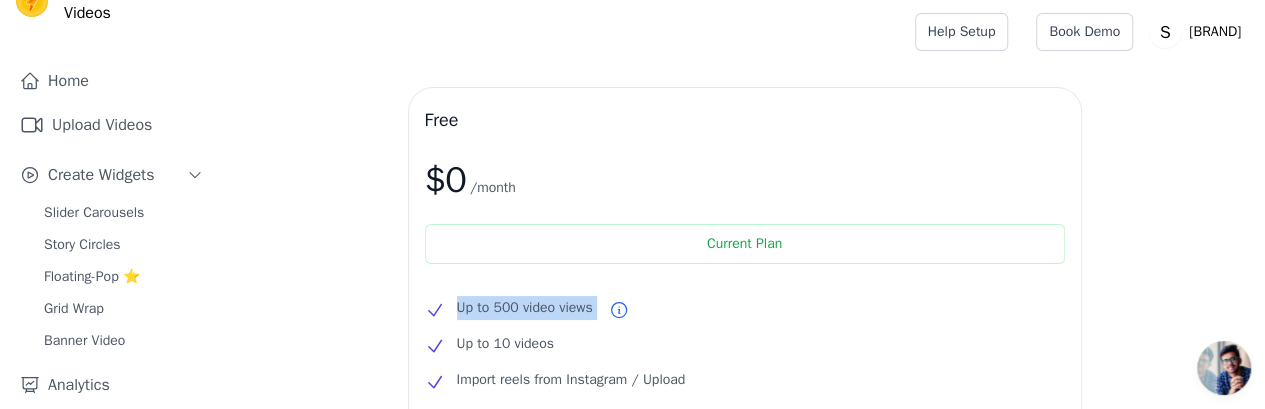 click on "Up to 500 video views" at bounding box center (525, 308) 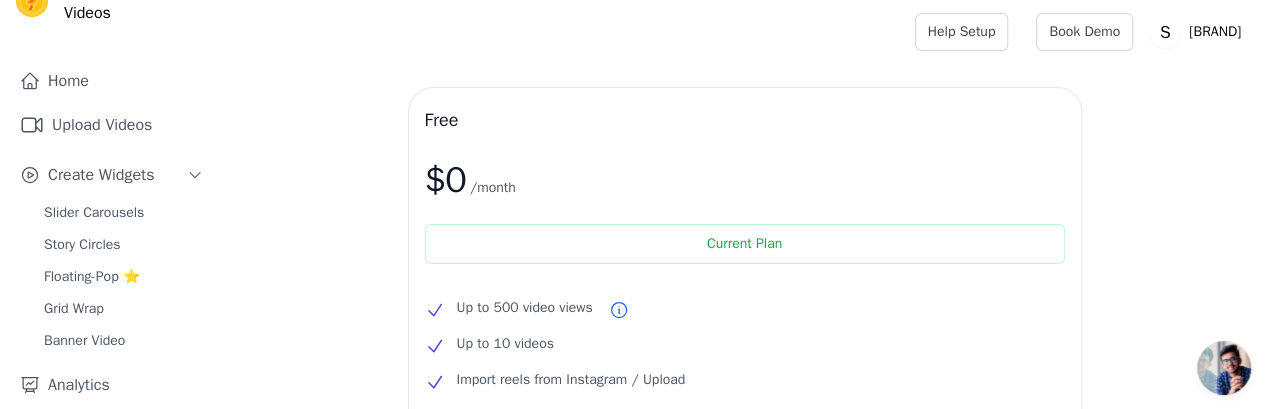 click on "Up to 500 video views       Up to 10 videos     Import reels from Instagram / Upload     IG like stories + Floating Pop widget" at bounding box center (745, 362) 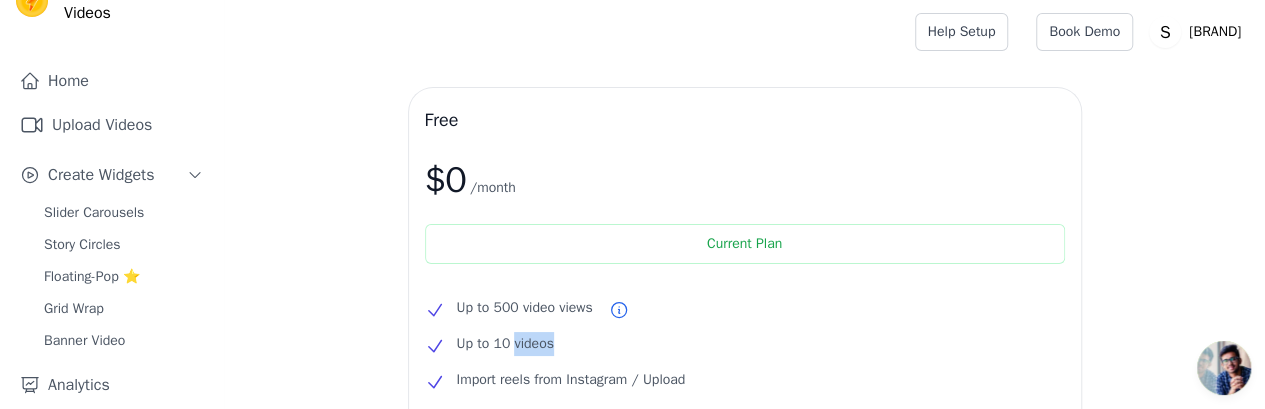 click on "Up to 500 video views       Up to 10 videos     Import reels from Instagram / Upload     IG like stories + Floating Pop widget" at bounding box center [745, 362] 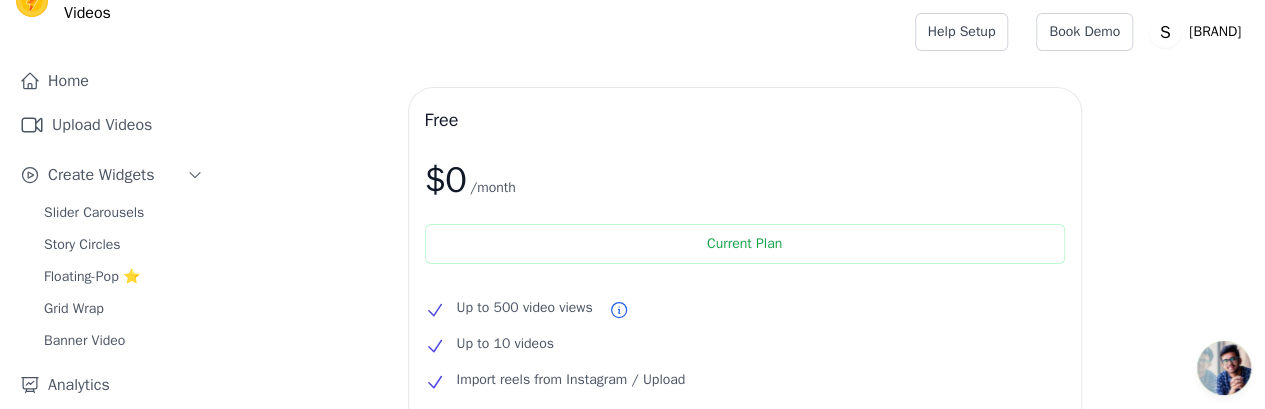 click on "Import reels from Instagram / Upload" at bounding box center [571, 380] 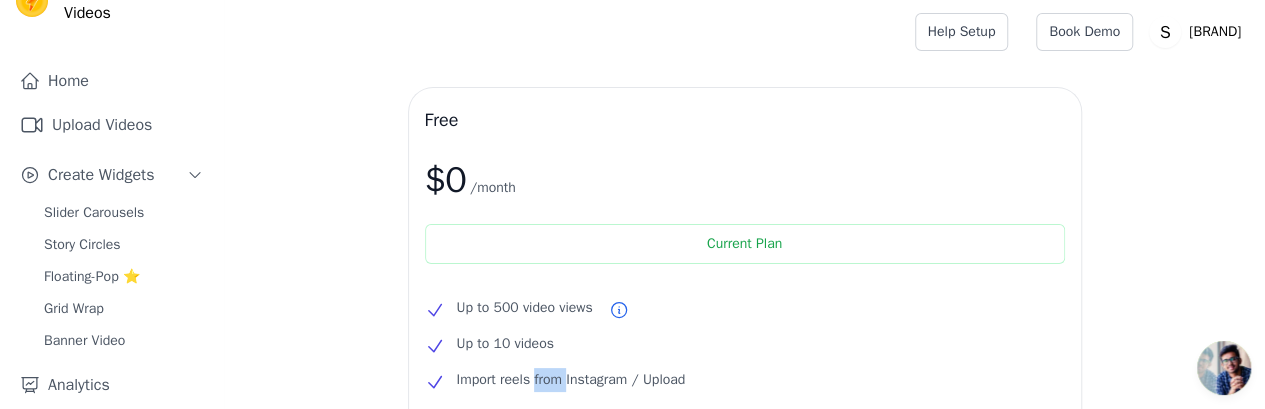 click on "Import reels from Instagram / Upload" at bounding box center [571, 380] 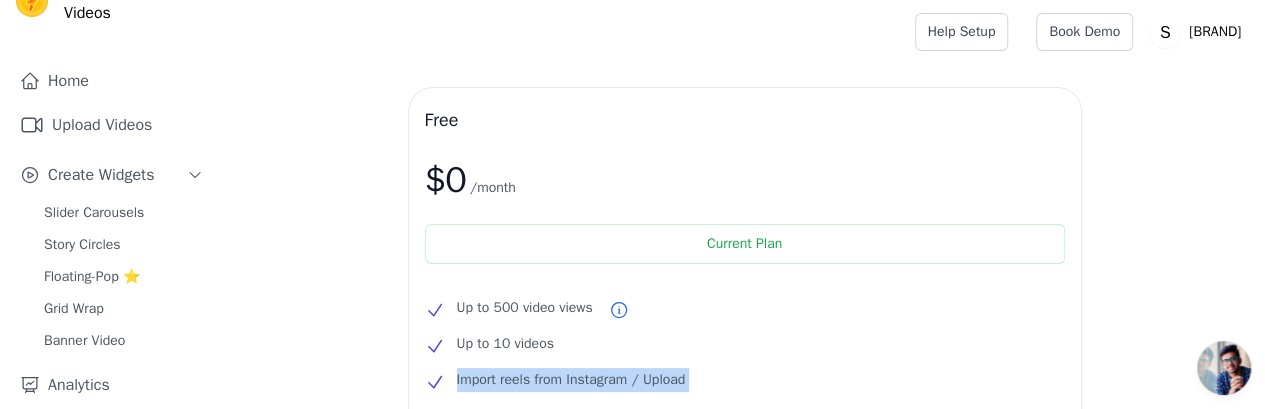 click on "Import reels from Instagram / Upload" at bounding box center [571, 380] 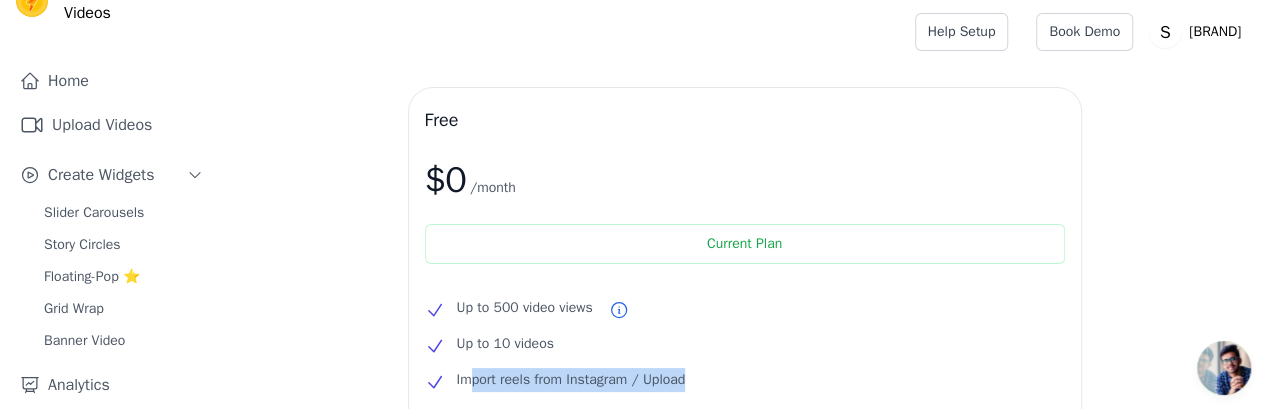 drag, startPoint x: 736, startPoint y: 381, endPoint x: 453, endPoint y: 371, distance: 283.17664 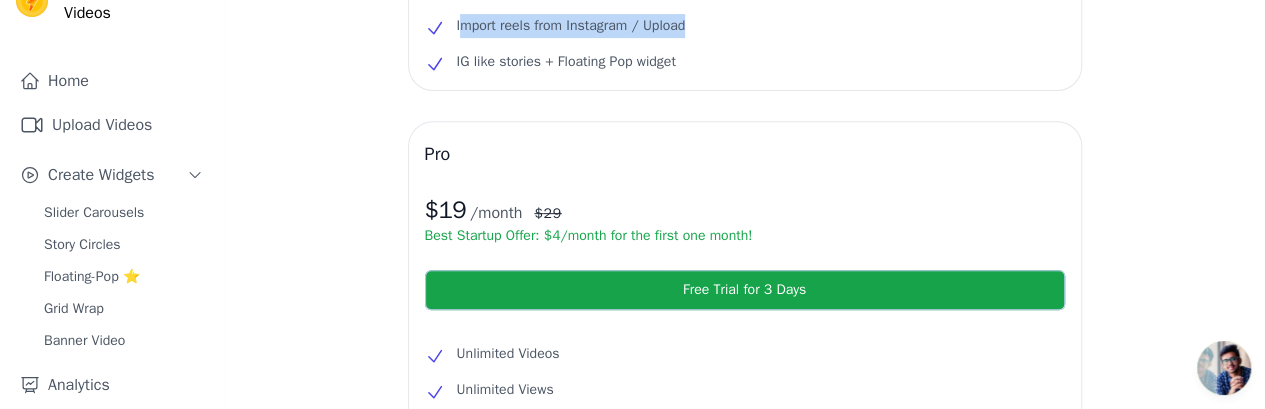 scroll, scrollTop: 133, scrollLeft: 0, axis: vertical 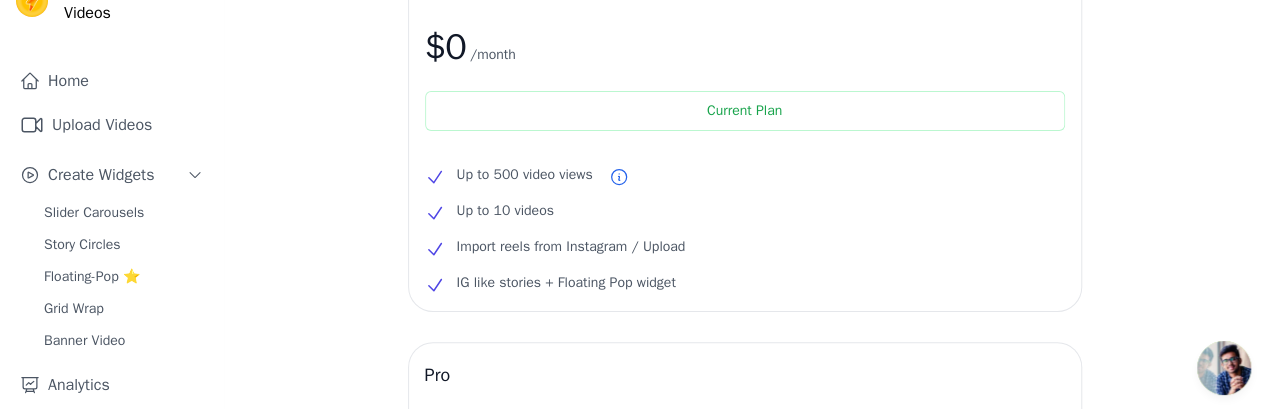 click on "Free   $0   /month   Current Plan     Up to 500 video views       Up to 10 videos     Import reels from Instagram / Upload     IG like stories + Floating Pop widget" at bounding box center [745, 133] 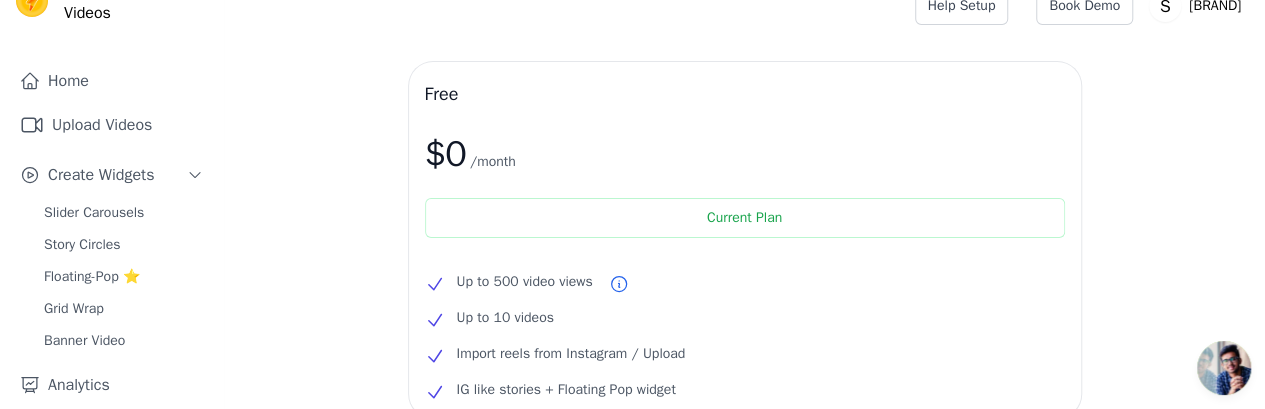 scroll, scrollTop: 0, scrollLeft: 0, axis: both 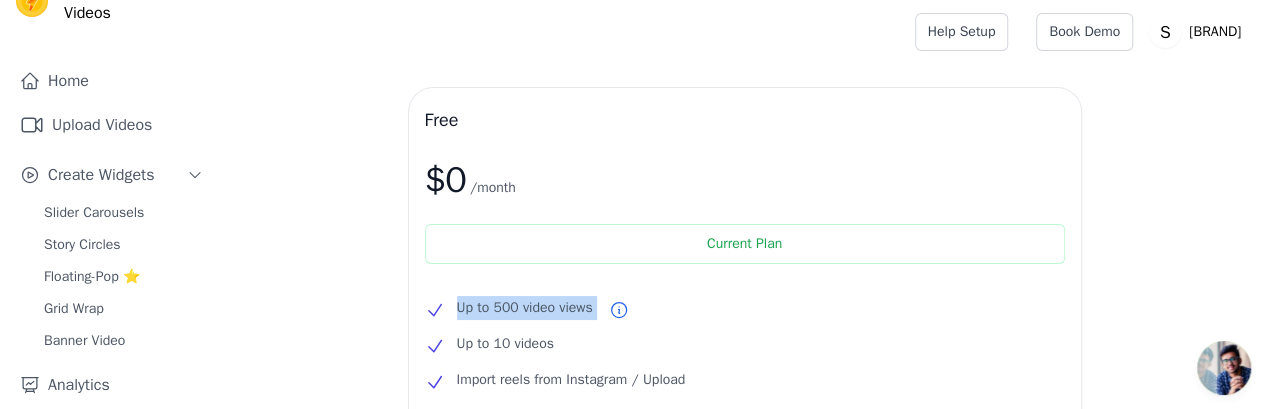 drag, startPoint x: 458, startPoint y: 303, endPoint x: 674, endPoint y: 302, distance: 216.00232 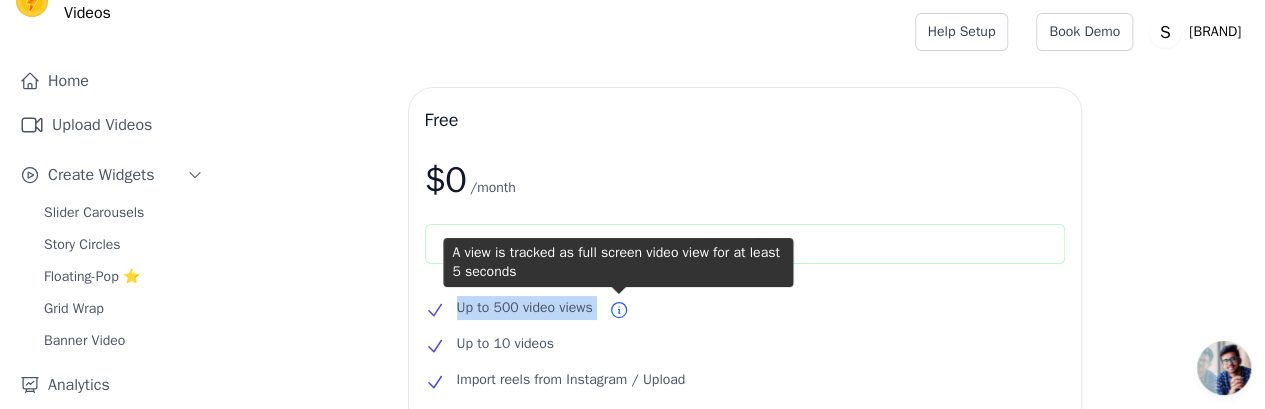click 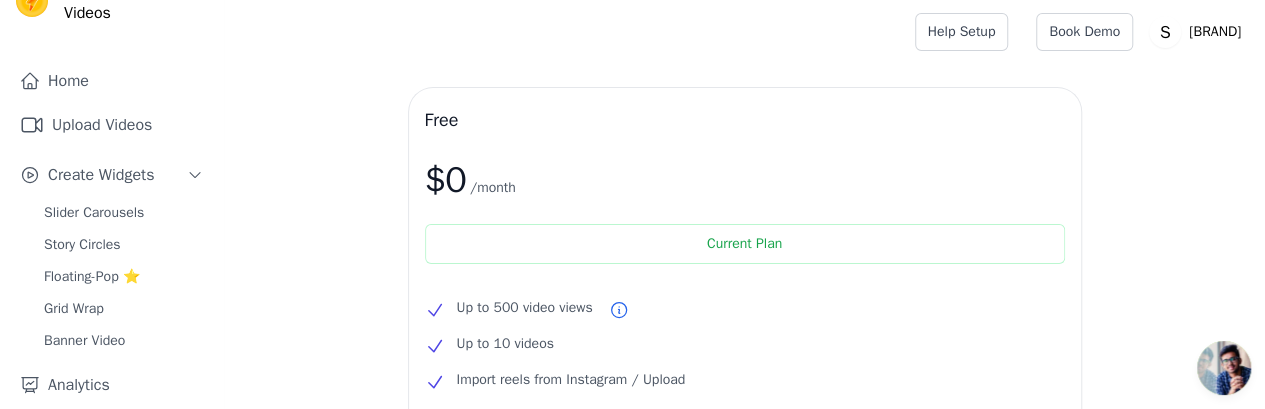 click 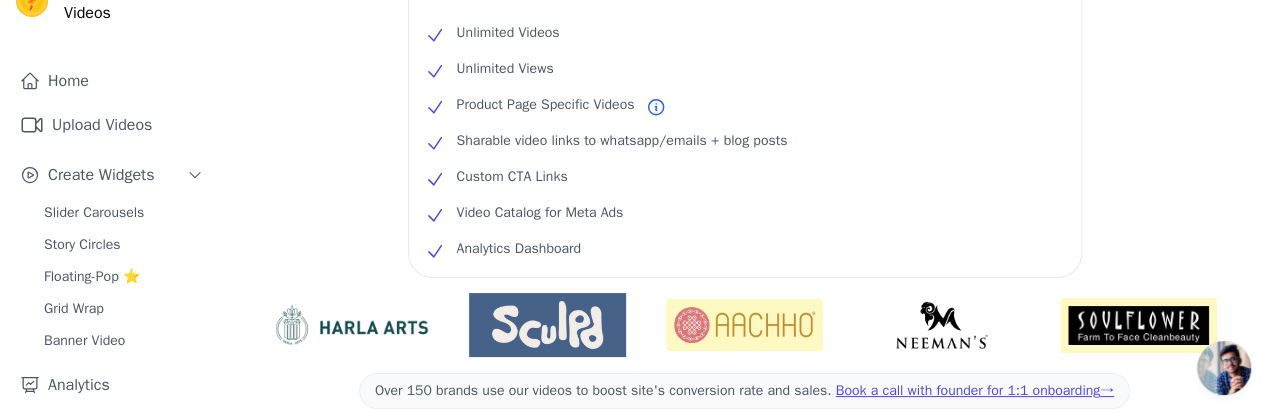 scroll, scrollTop: 787, scrollLeft: 0, axis: vertical 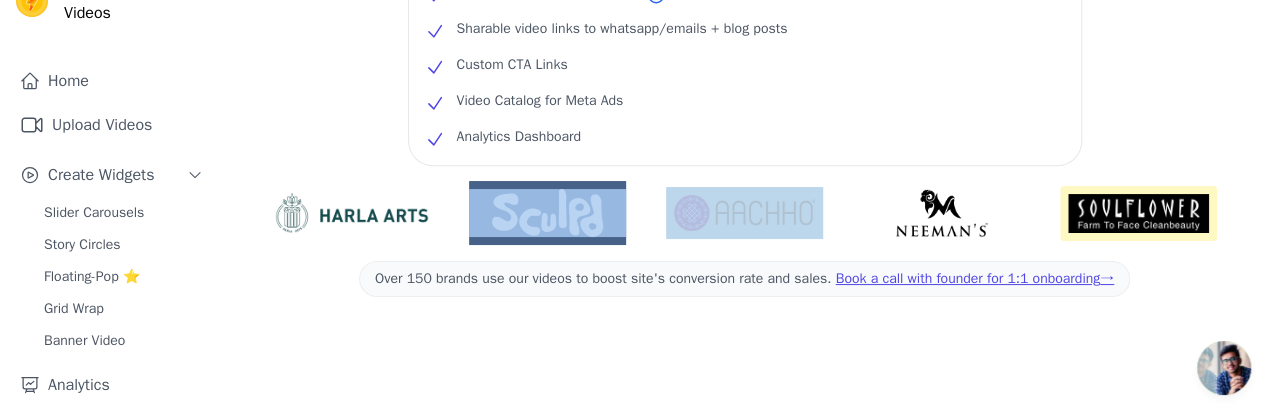 drag, startPoint x: 504, startPoint y: 205, endPoint x: 724, endPoint y: 213, distance: 220.1454 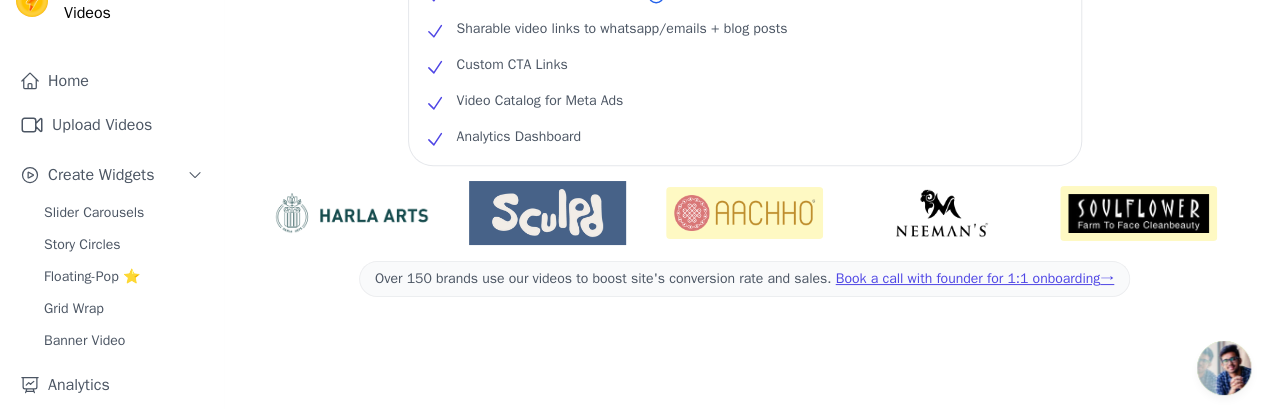 drag, startPoint x: 590, startPoint y: 339, endPoint x: 586, endPoint y: 327, distance: 12.649111 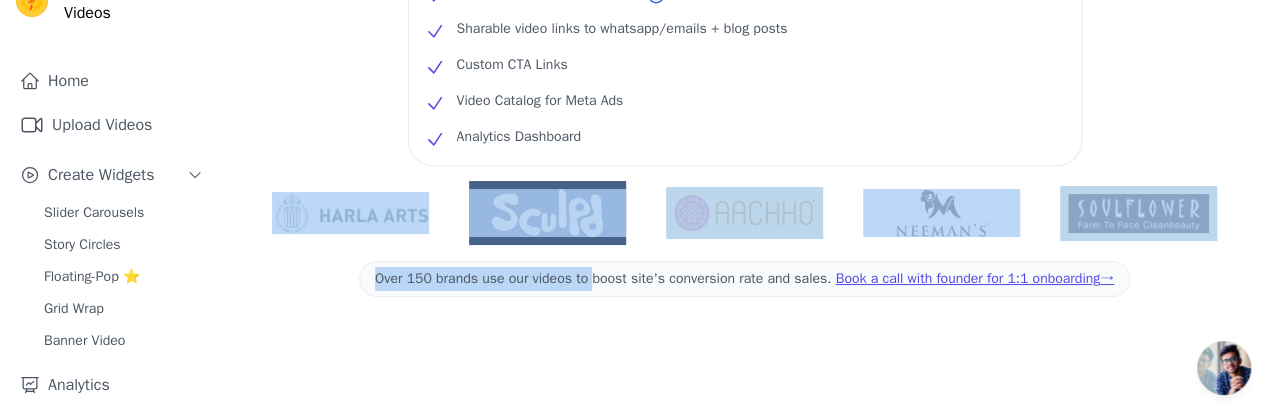 drag, startPoint x: 440, startPoint y: 225, endPoint x: 666, endPoint y: 383, distance: 275.7535 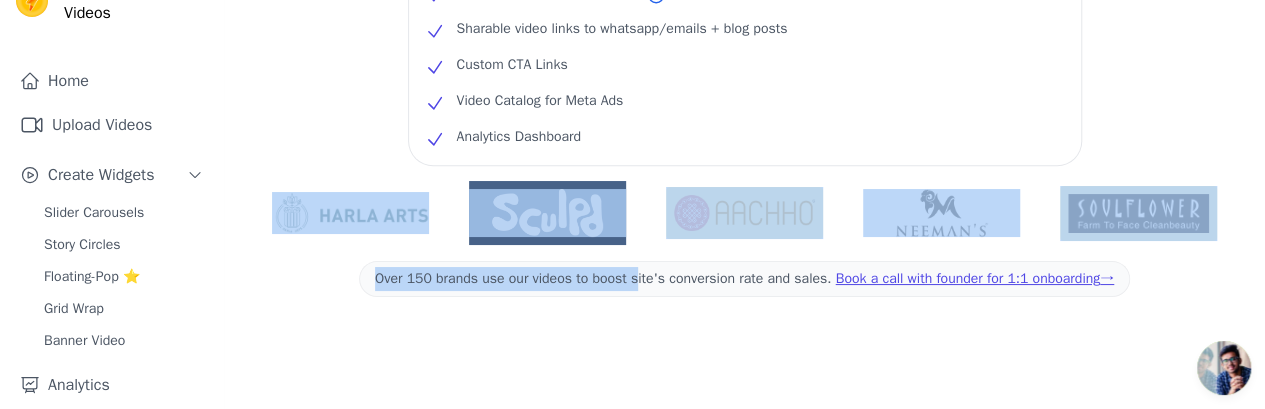 click at bounding box center [744, 279] 